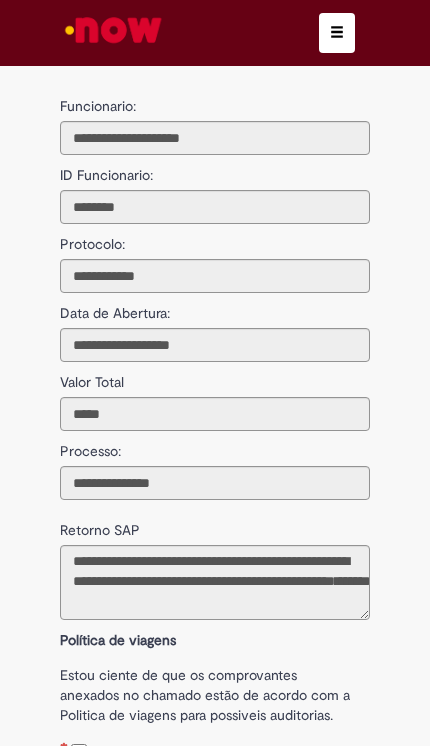 scroll, scrollTop: 0, scrollLeft: 0, axis: both 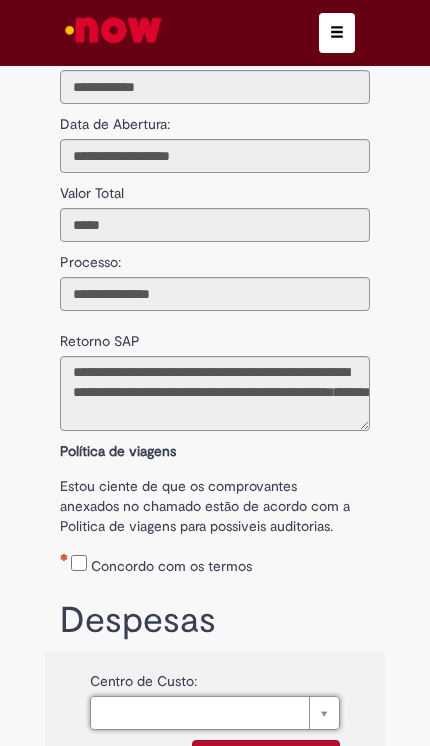click at bounding box center (337, 32) 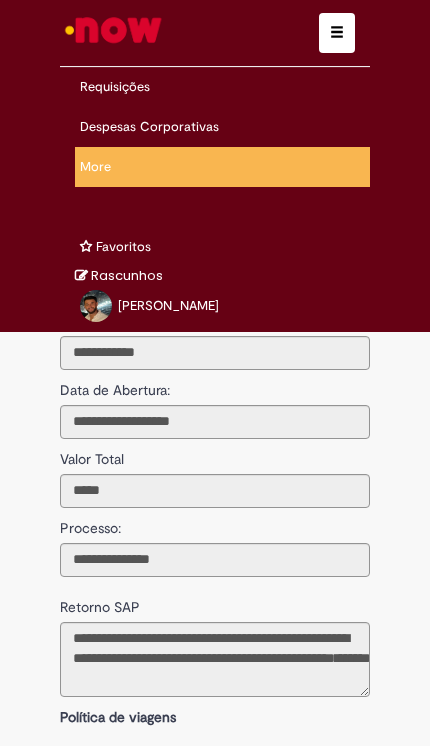 click on "Solicitar Reembolso" at bounding box center [0, 0] 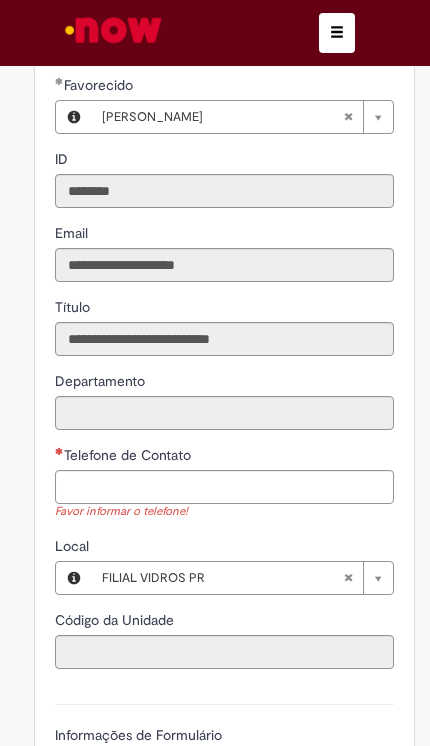 scroll, scrollTop: 507, scrollLeft: 0, axis: vertical 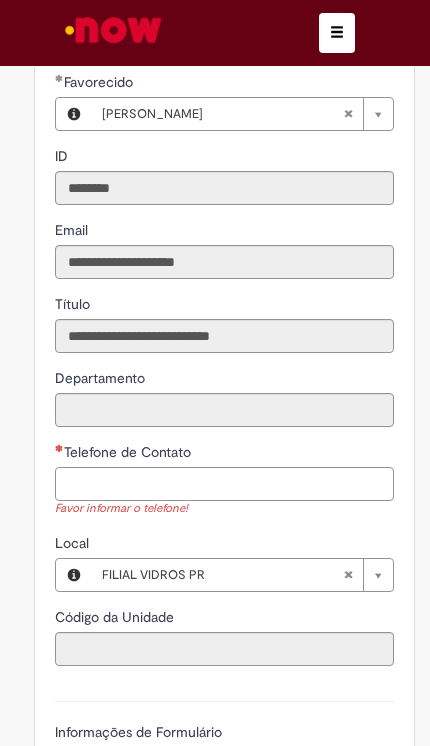 click on "Telefone de Contato" at bounding box center (224, 484) 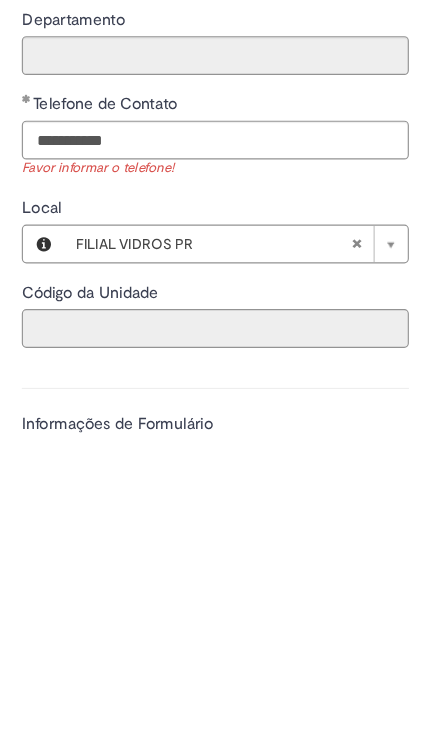 click on "Código da Unidade" at bounding box center (224, 649) 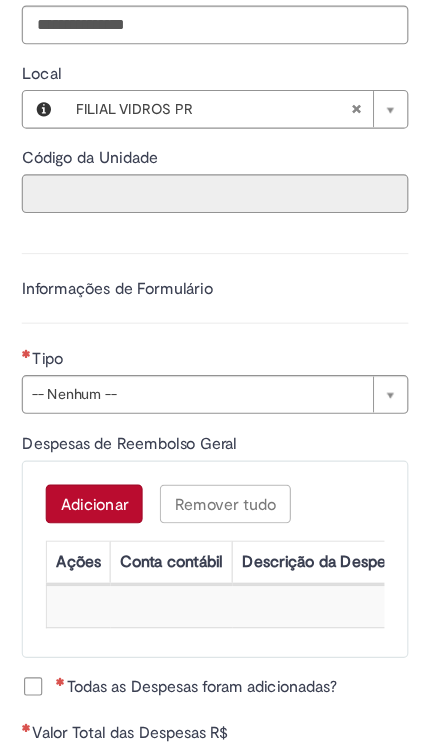 scroll, scrollTop: 910, scrollLeft: 0, axis: vertical 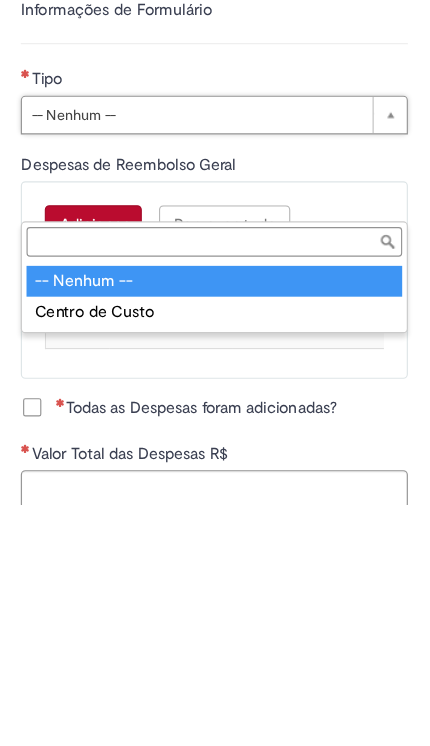 type on "**********" 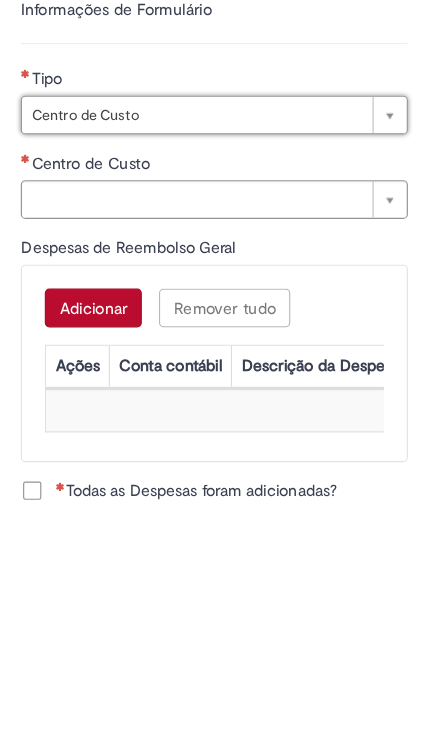 type on "**********" 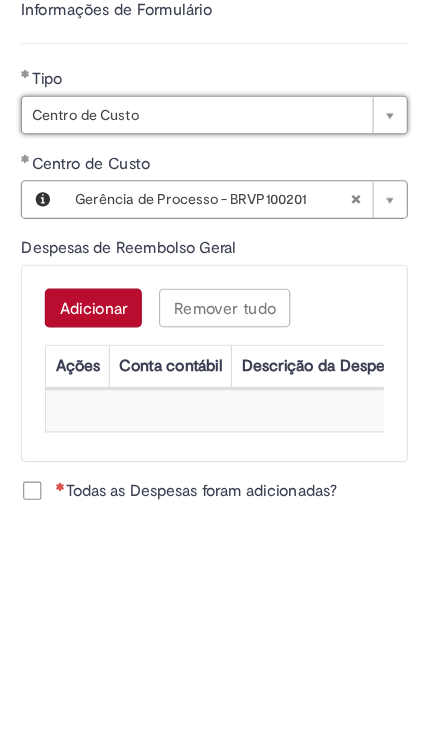 type 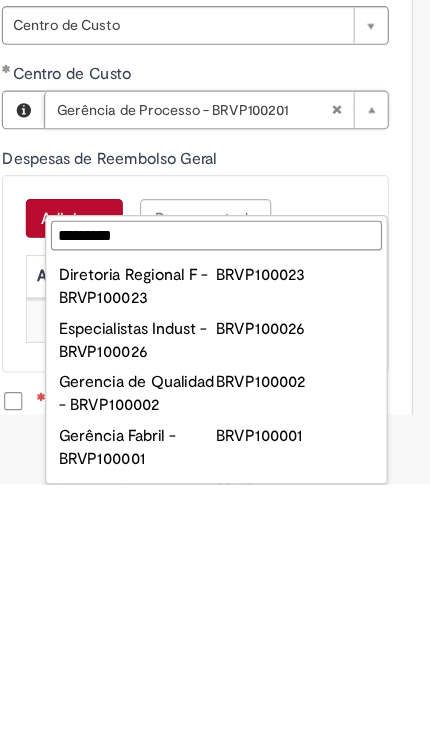 type on "**********" 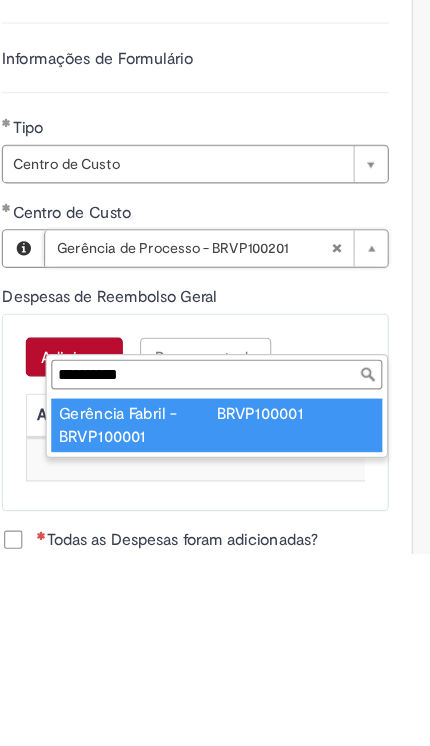 type on "**********" 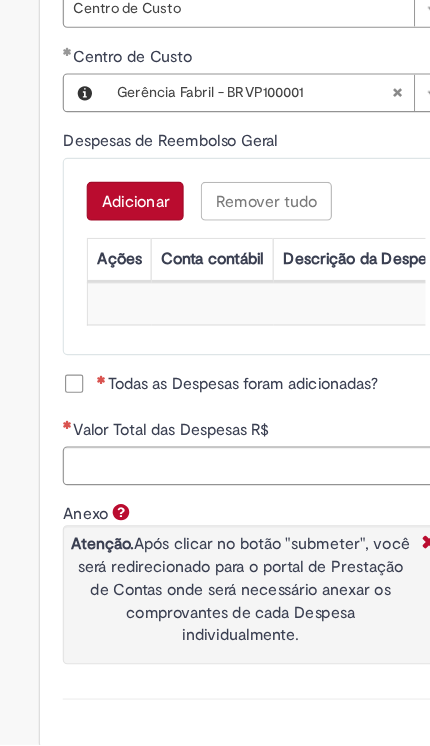 scroll, scrollTop: 1235, scrollLeft: 0, axis: vertical 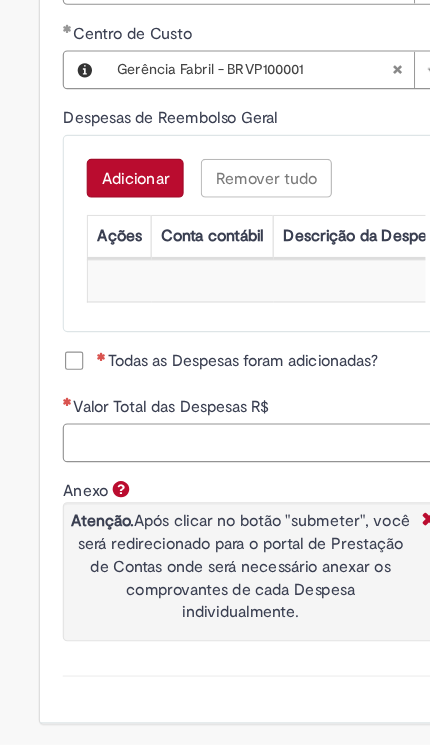 click on "Valor Total das Despesas R$" at bounding box center [224, 481] 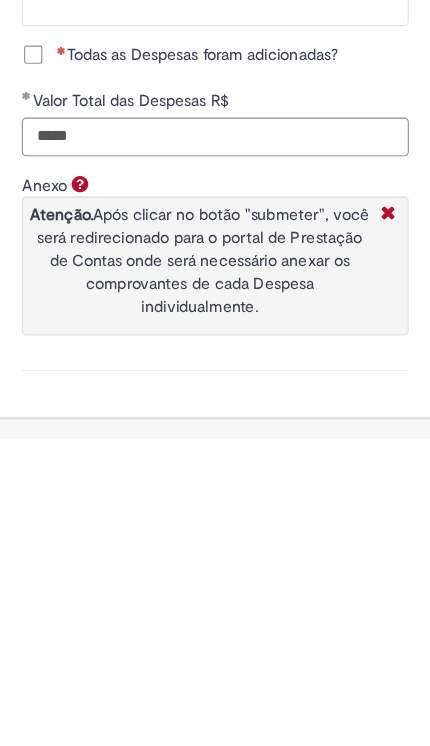 type on "*****" 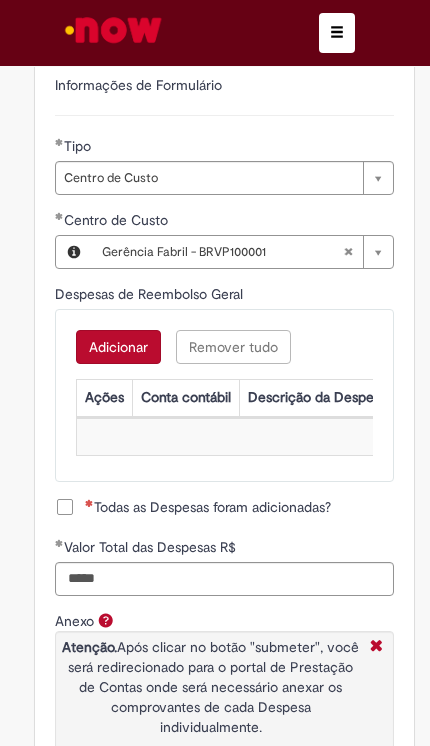 scroll, scrollTop: 1126, scrollLeft: 0, axis: vertical 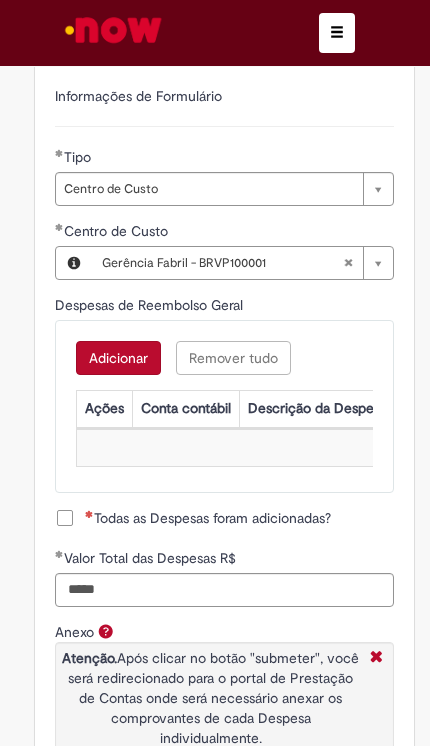 click on "Adicionar" at bounding box center [118, 358] 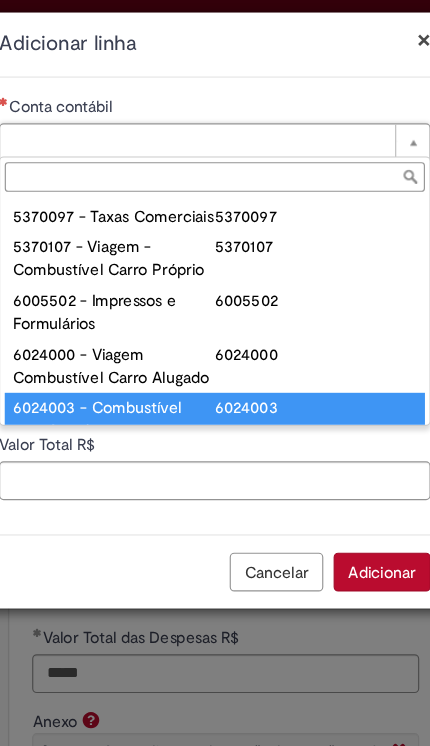scroll, scrollTop: 0, scrollLeft: 0, axis: both 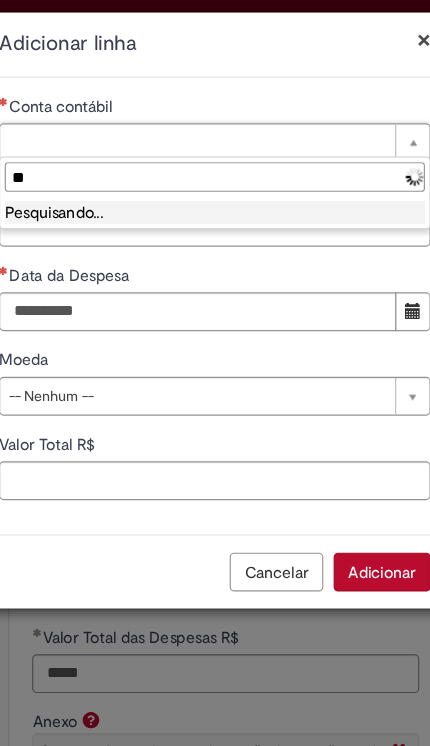 type on "*" 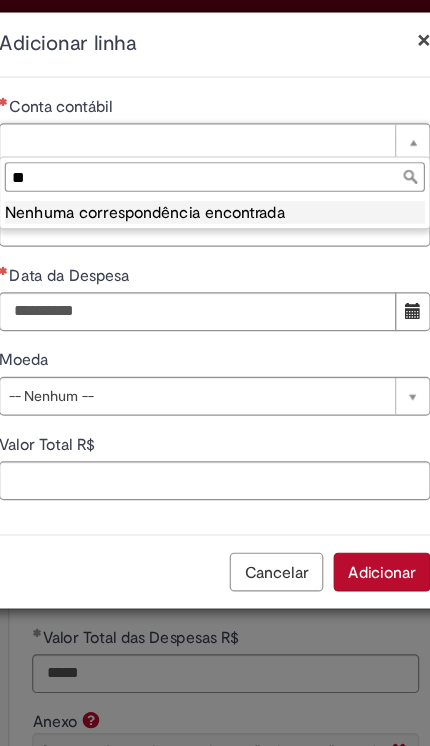 type on "*" 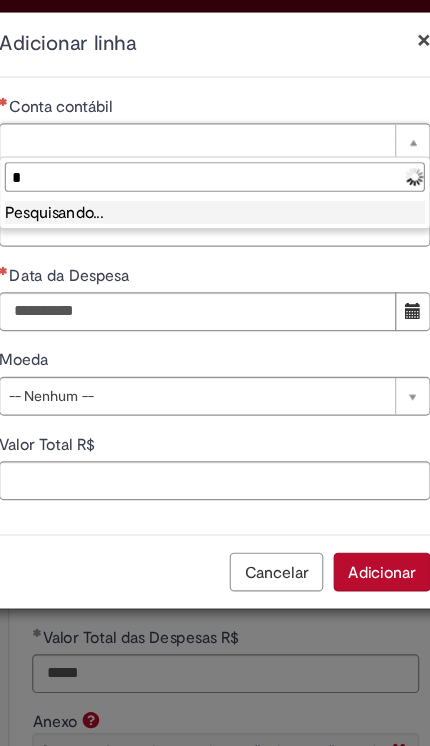 type 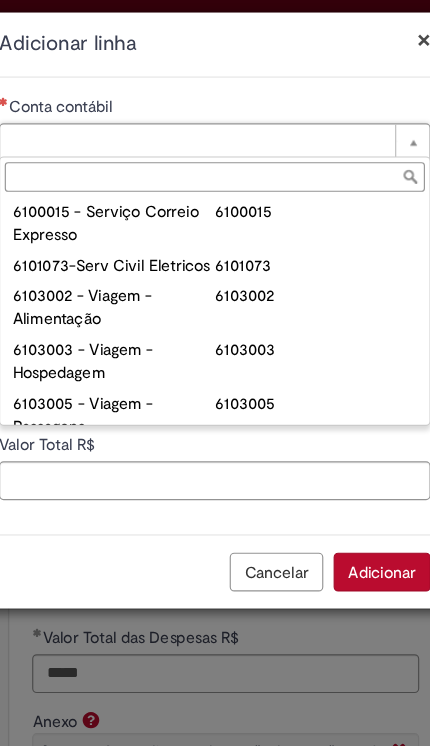 scroll, scrollTop: 782, scrollLeft: 0, axis: vertical 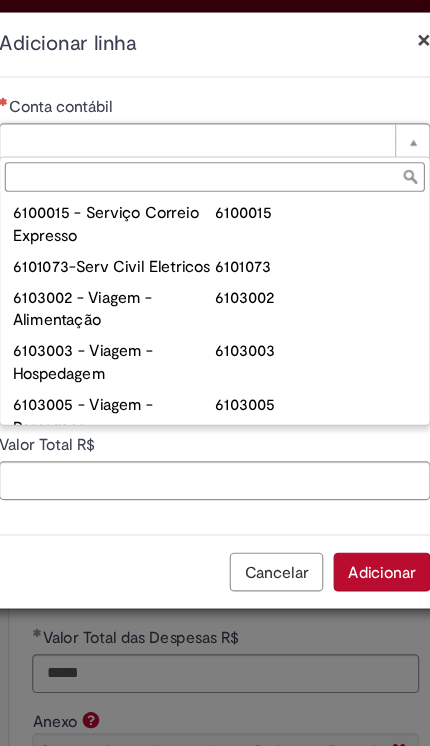type on "**********" 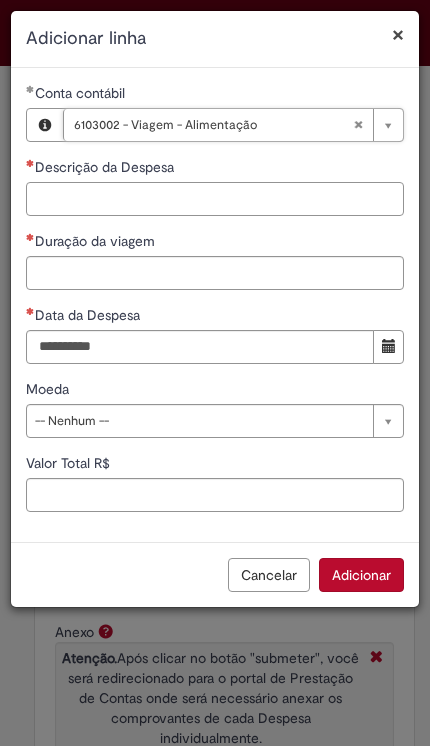 click on "Descrição da Despesa" at bounding box center (215, 199) 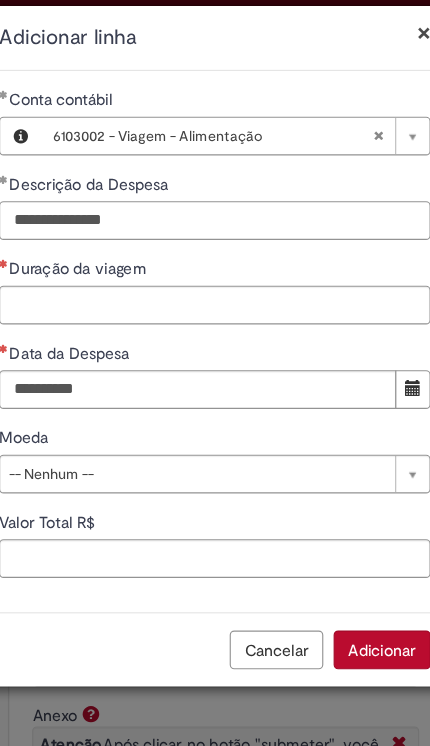 type on "**********" 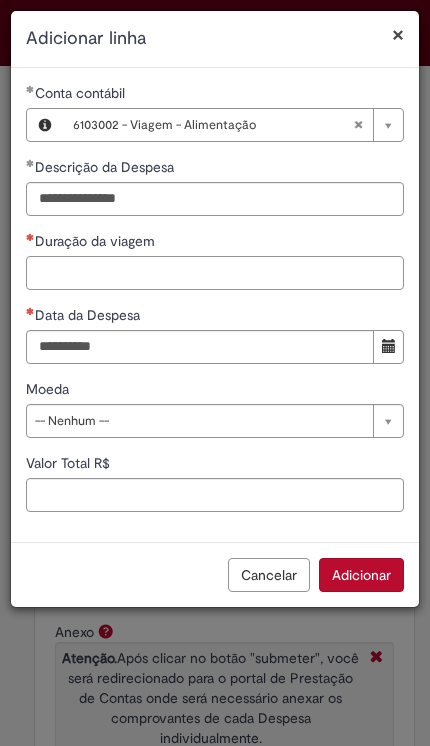 click on "Duração da viagem" at bounding box center [215, 273] 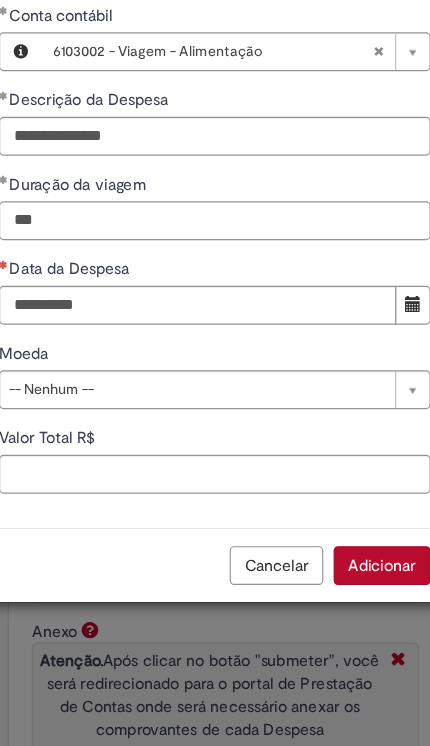type on "***" 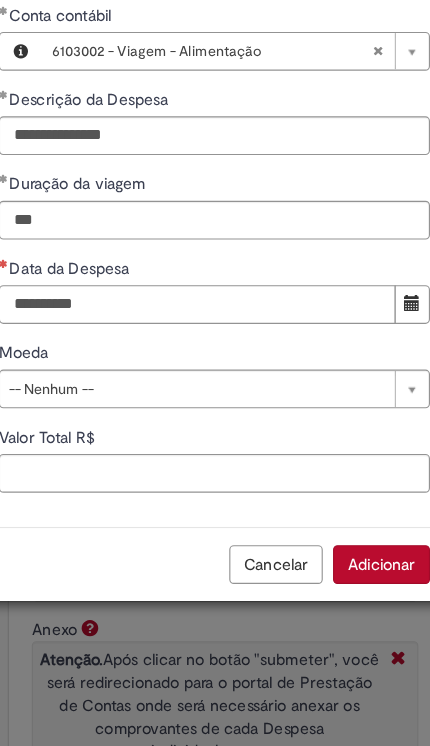 click on "Data da Despesa" at bounding box center [200, 347] 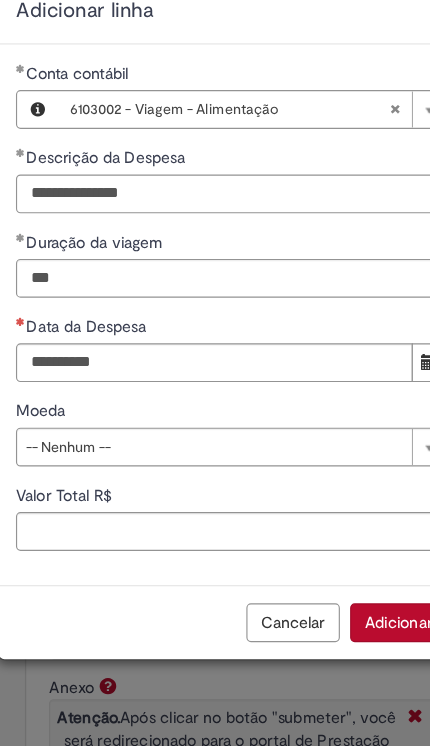 click on "**********" at bounding box center (215, 199) 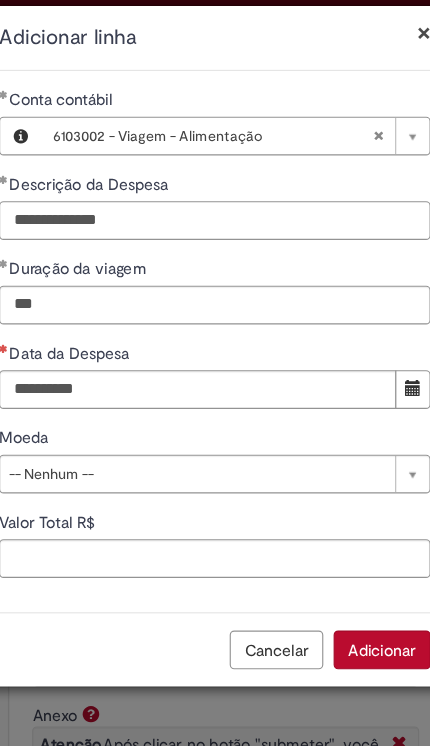 type on "**********" 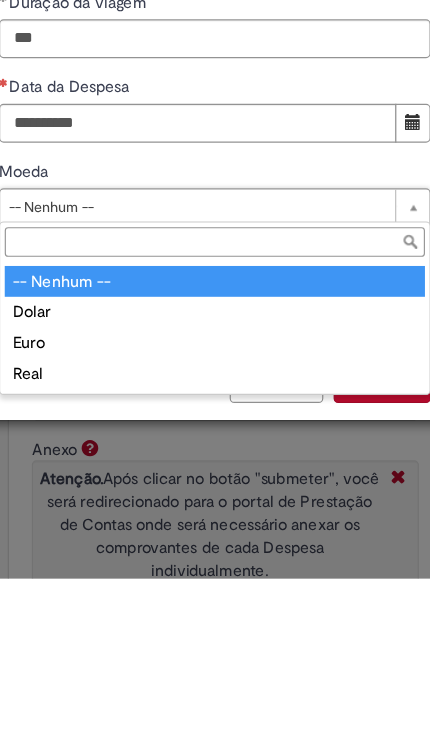 type on "****" 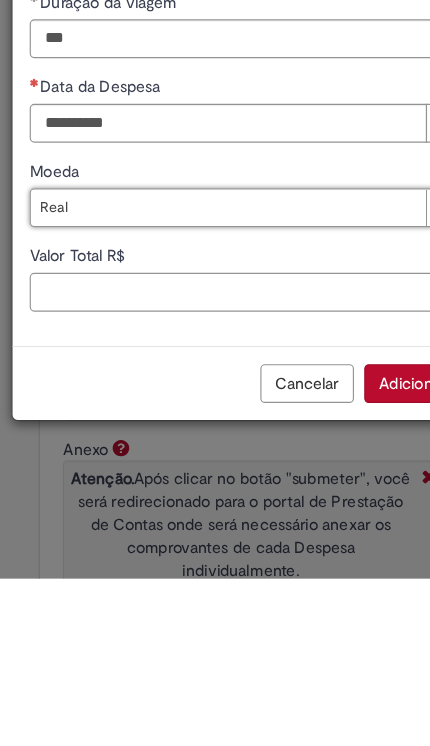 click on "Valor Total R$" at bounding box center (215, 495) 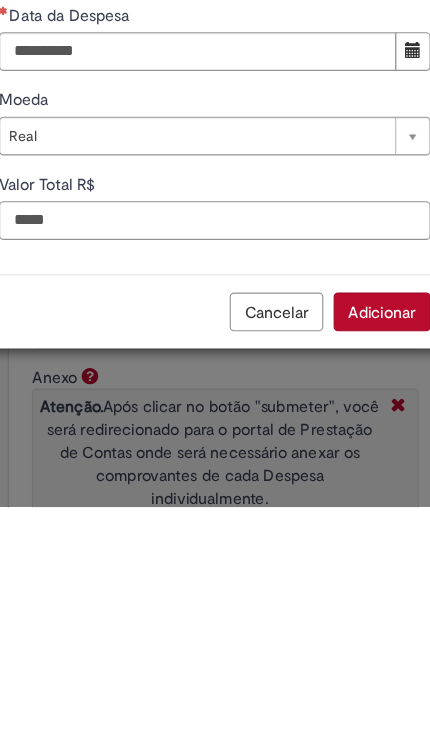 type on "*****" 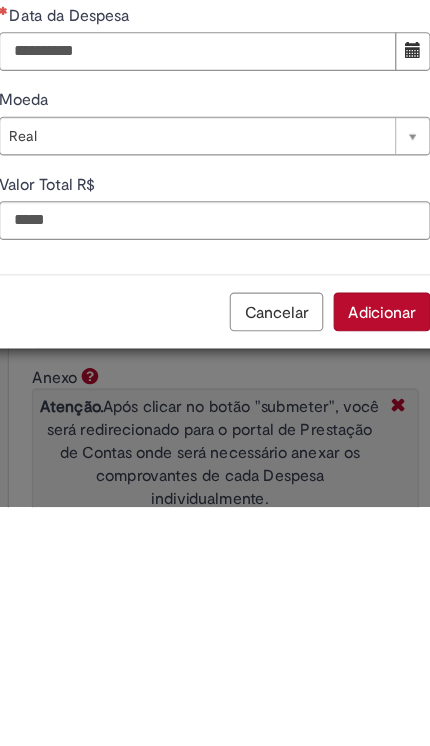 click on "Data da Despesa" at bounding box center [200, 347] 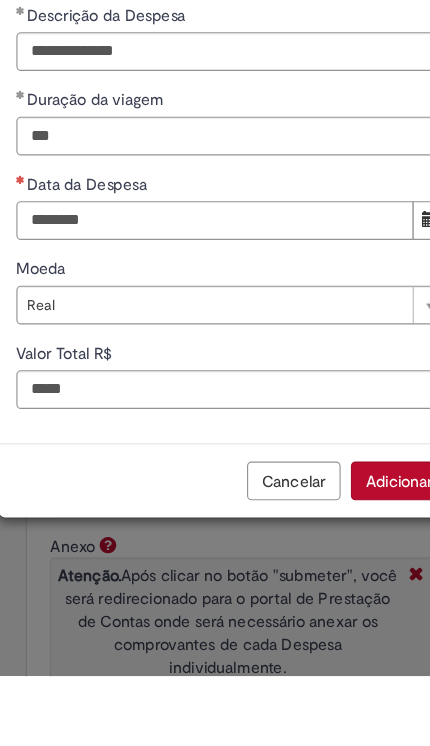 type on "********" 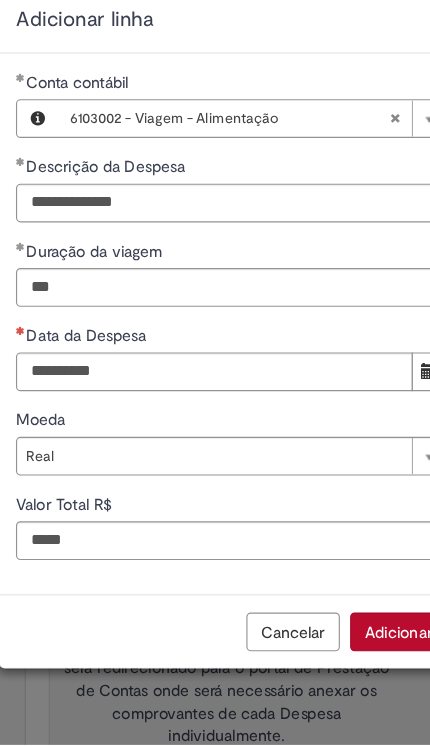 click at bounding box center [388, 419] 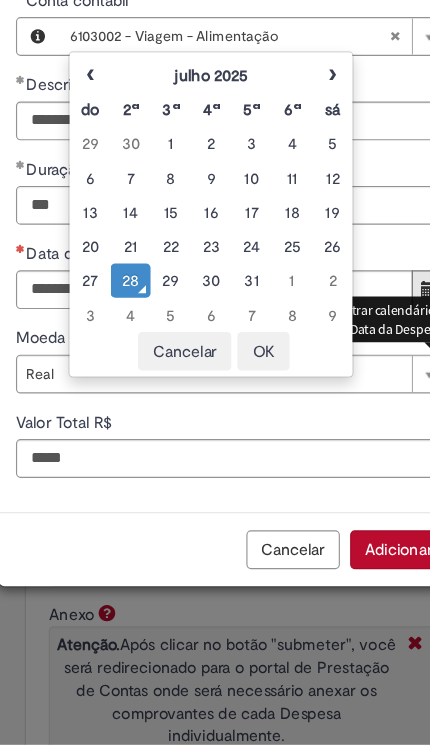 click on "8" at bounding box center [161, 249] 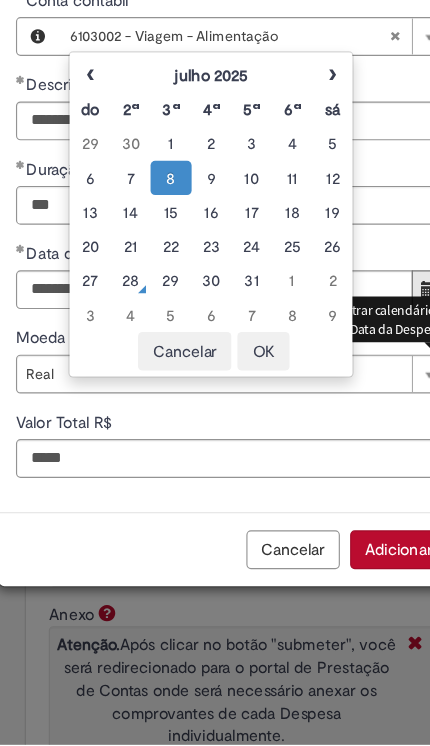type on "**********" 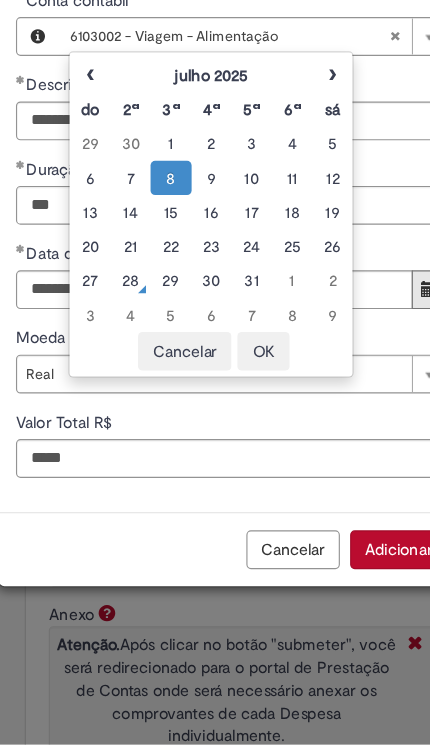 click on "OK" at bounding box center [243, 401] 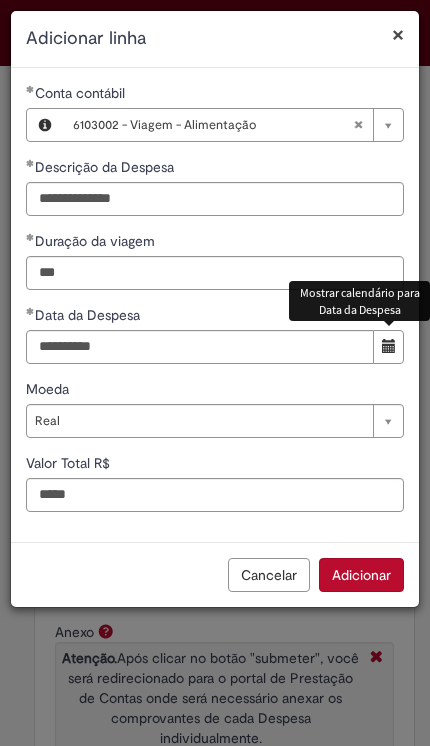 click on "Adicionar" at bounding box center [361, 575] 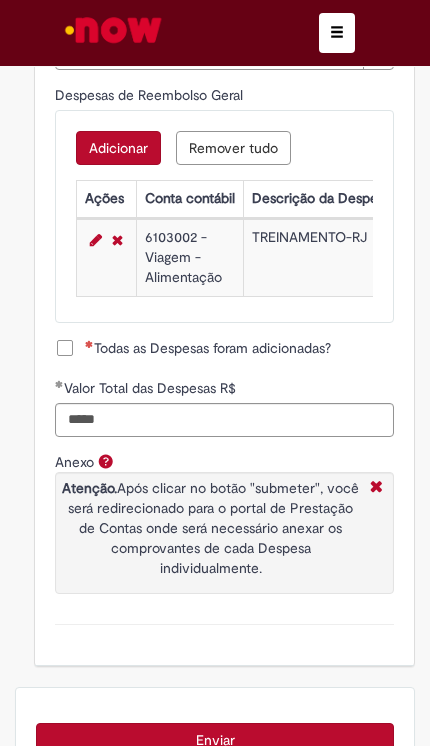 scroll, scrollTop: 1315, scrollLeft: 0, axis: vertical 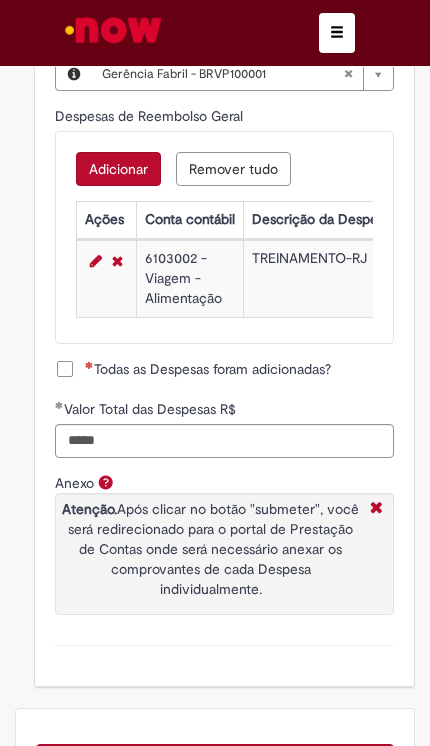 type on "*****" 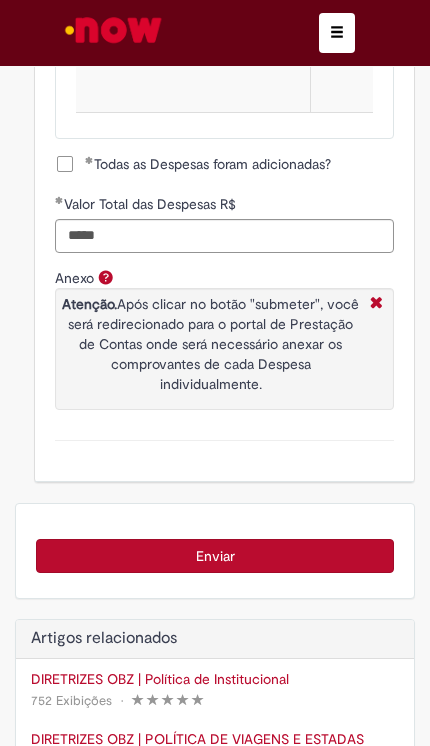 scroll, scrollTop: 1482, scrollLeft: 0, axis: vertical 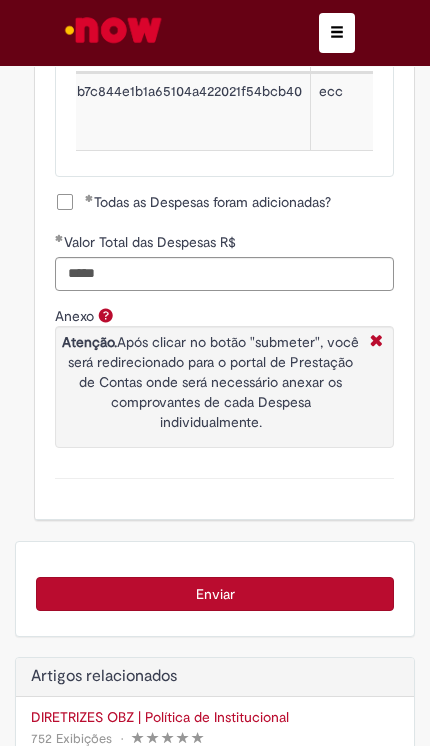 click on "Enviar" at bounding box center (215, 594) 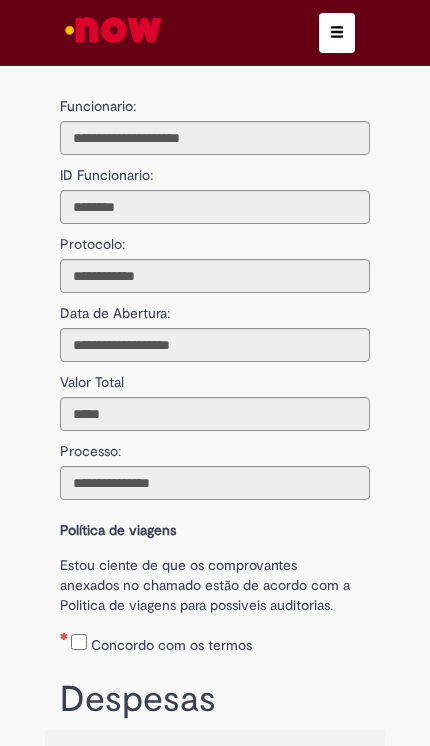 scroll, scrollTop: 0, scrollLeft: 0, axis: both 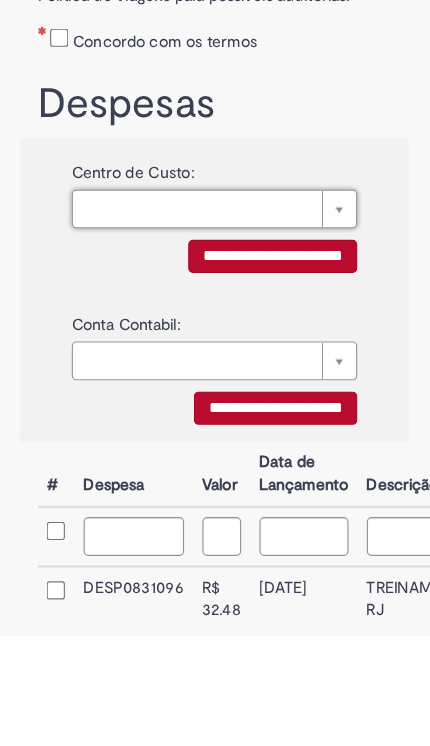 click on "**********" at bounding box center (262, 413) 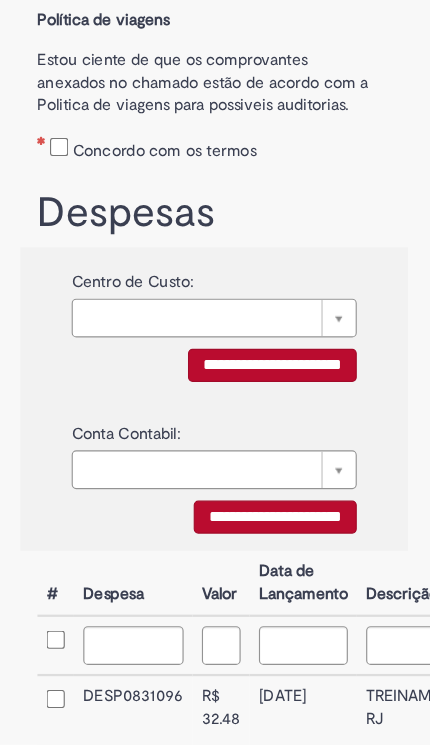 click on "**********" at bounding box center (262, 413) 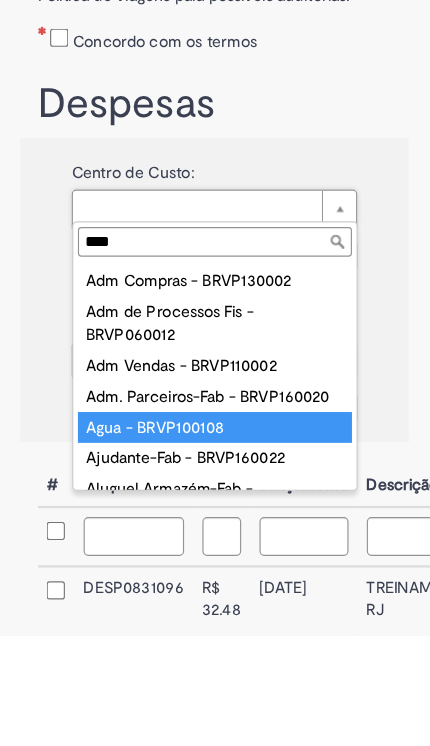 scroll, scrollTop: 0, scrollLeft: 0, axis: both 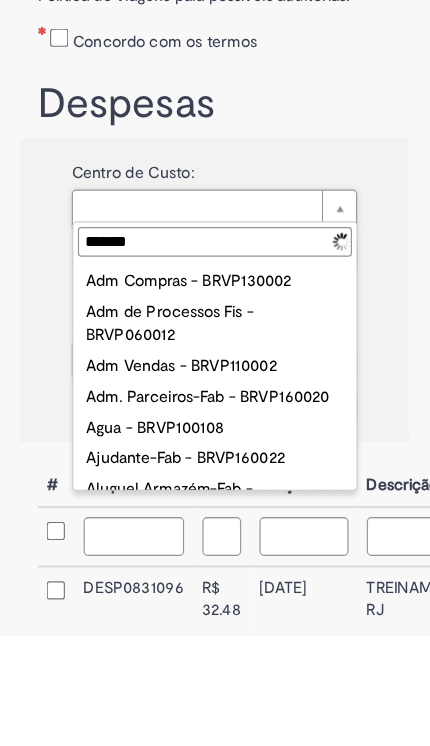 type on "********" 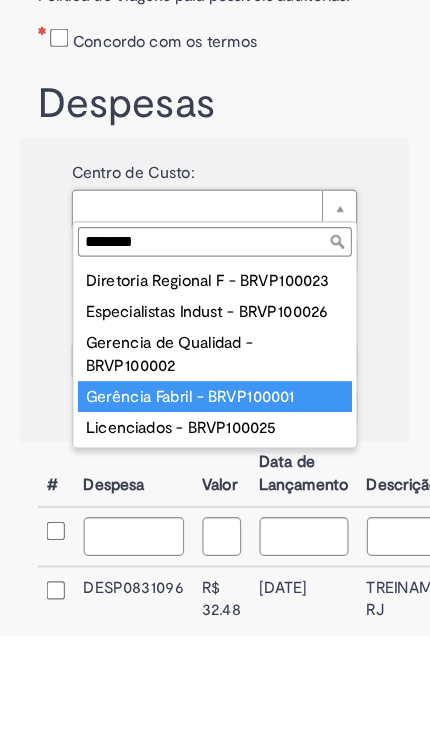 type on "**********" 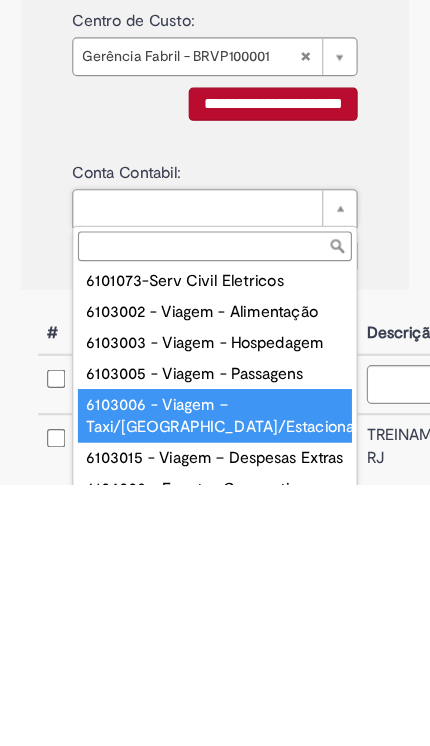 scroll, scrollTop: 649, scrollLeft: 0, axis: vertical 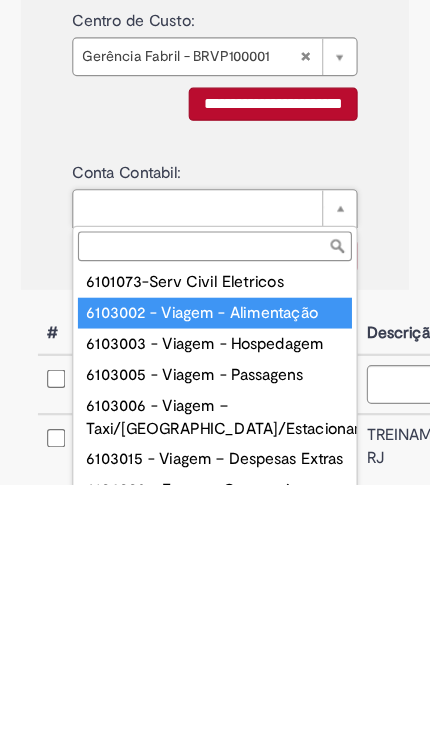type on "**********" 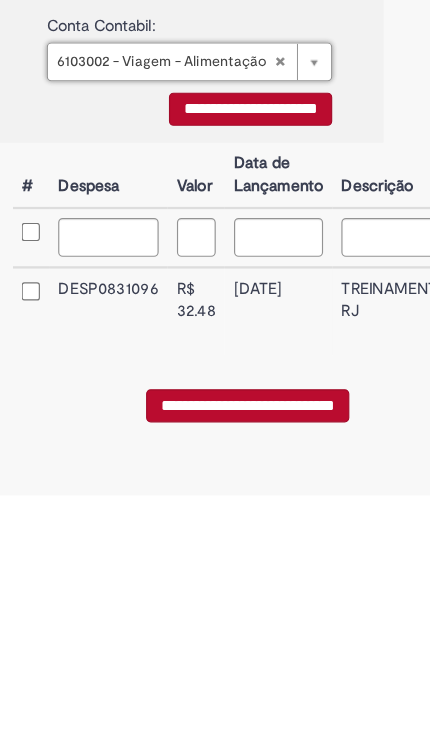 scroll, scrollTop: 559, scrollLeft: 27, axis: both 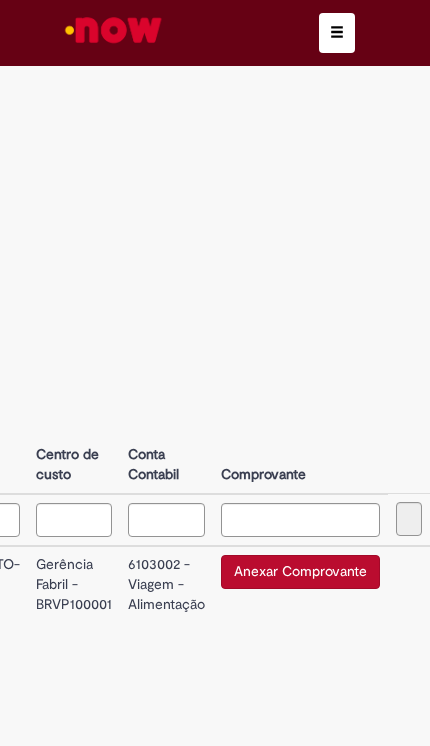 click on "Anexar Comprovante" at bounding box center (300, 572) 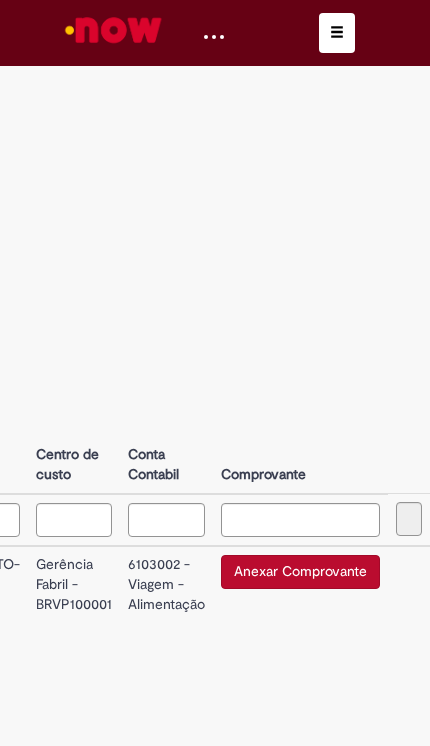 click on "Anexar Comprovante" at bounding box center [300, 572] 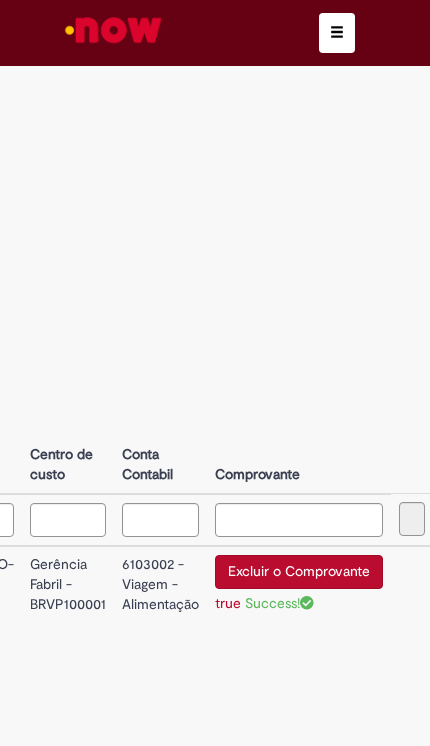 click on "Excluir o Comprovante" at bounding box center [299, 572] 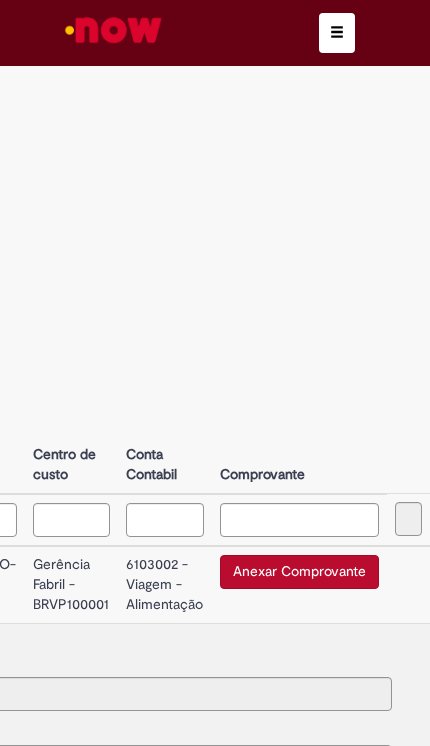 click on "Anexar Comprovante" at bounding box center (299, 572) 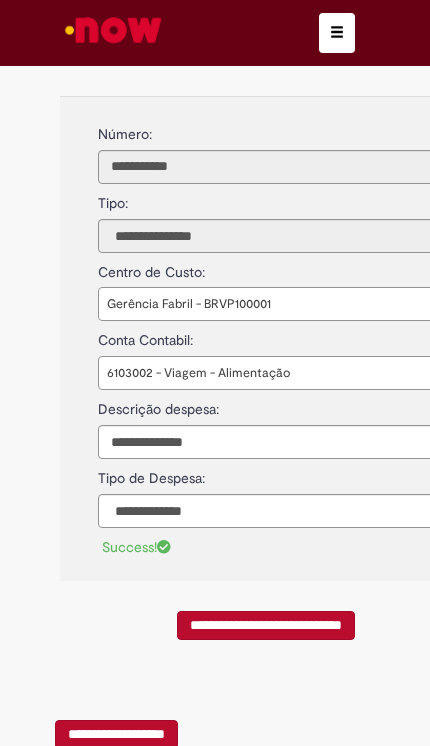 scroll, scrollTop: 1092, scrollLeft: 0, axis: vertical 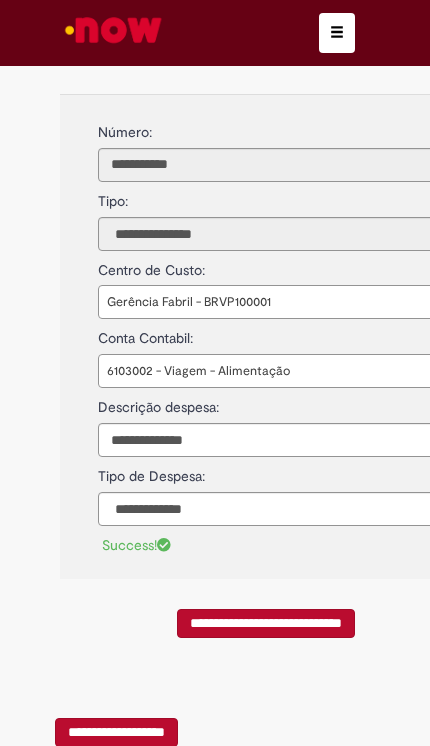click on "**********" at bounding box center [266, 623] 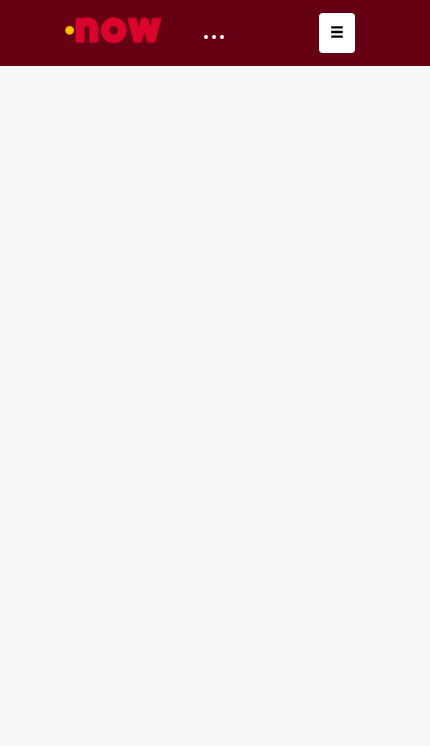 scroll, scrollTop: 0, scrollLeft: 0, axis: both 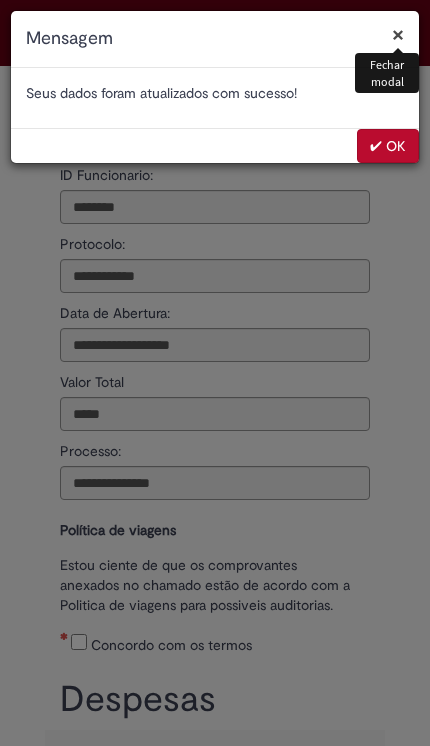 click on "✔ OK" at bounding box center [388, 146] 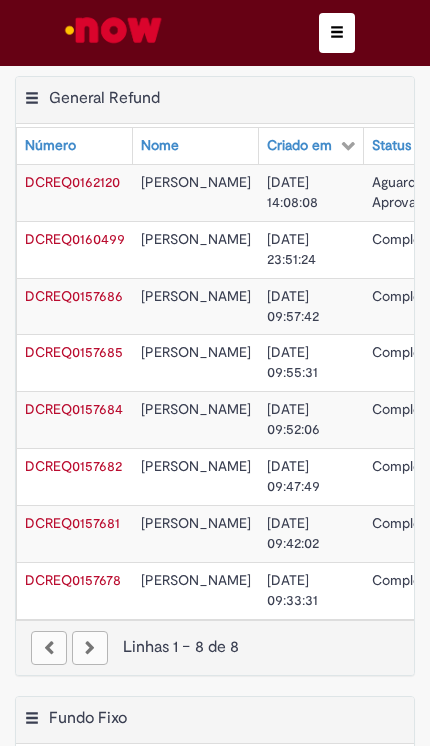 scroll, scrollTop: 0, scrollLeft: 0, axis: both 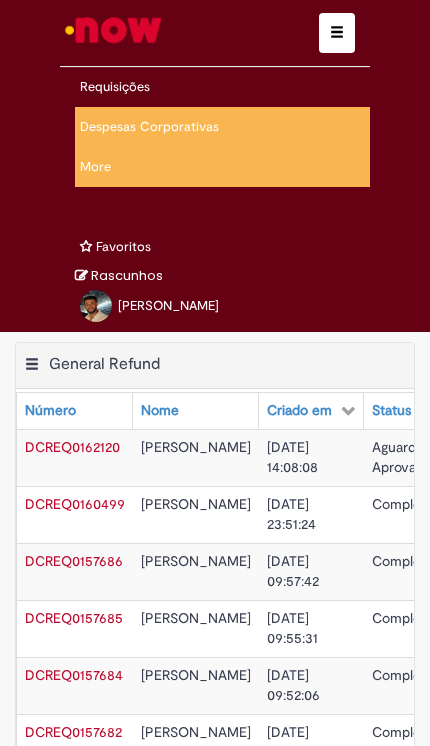 click on "Solicitar Reembolso" at bounding box center (0, 0) 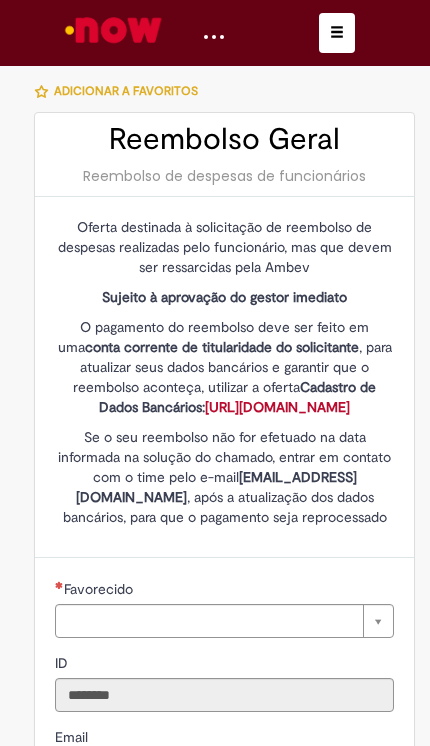 type on "**********" 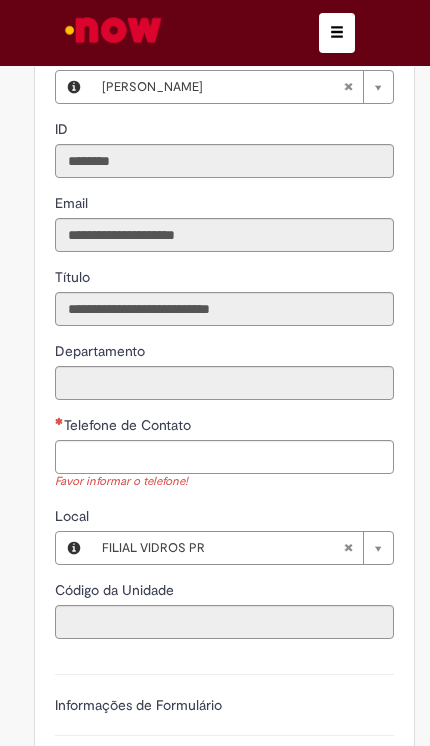 scroll, scrollTop: 546, scrollLeft: 0, axis: vertical 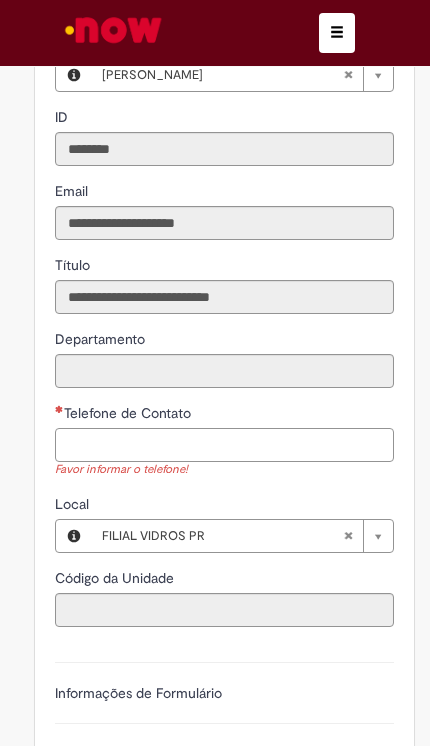 click on "Telefone de Contato" at bounding box center (224, 445) 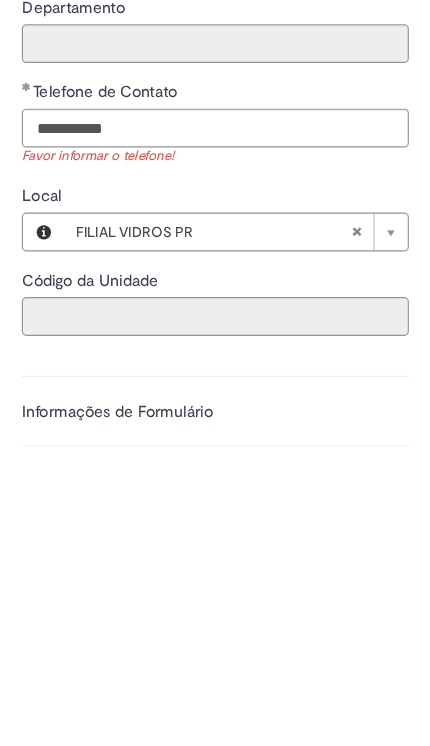 click on "Código da Unidade" at bounding box center (224, 610) 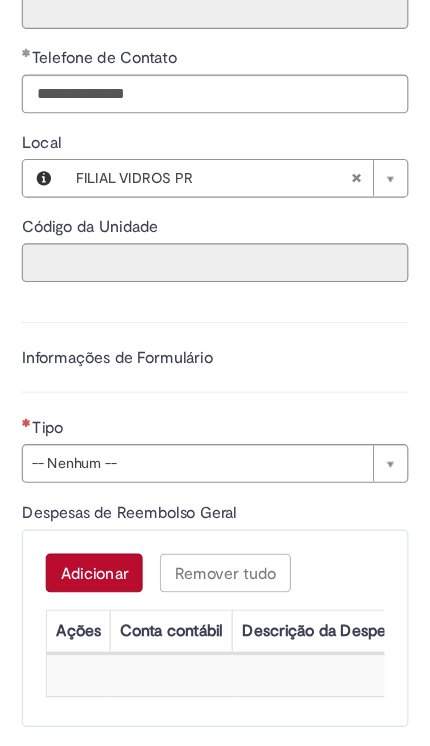 scroll, scrollTop: 845, scrollLeft: 0, axis: vertical 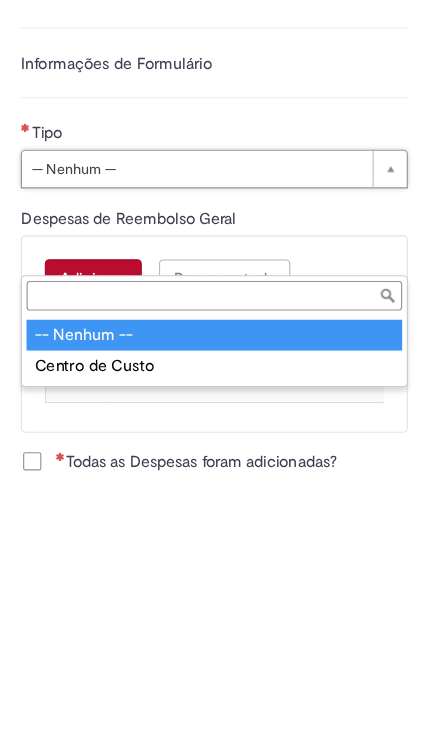type on "**********" 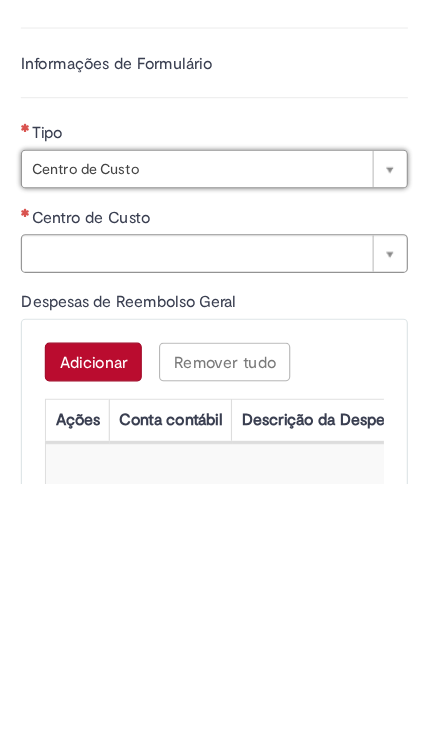 type on "**********" 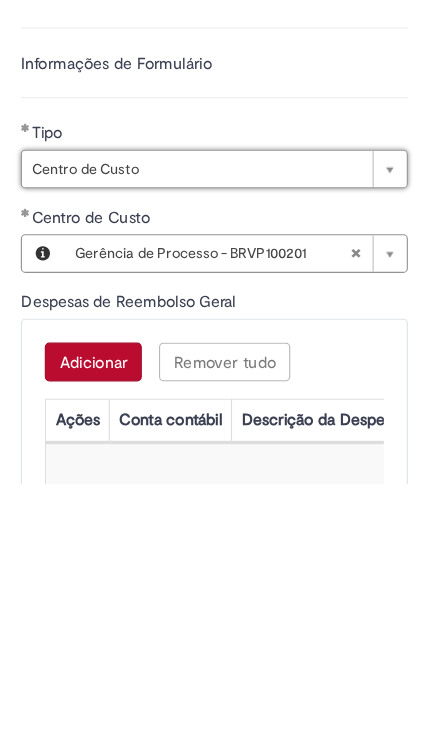 type 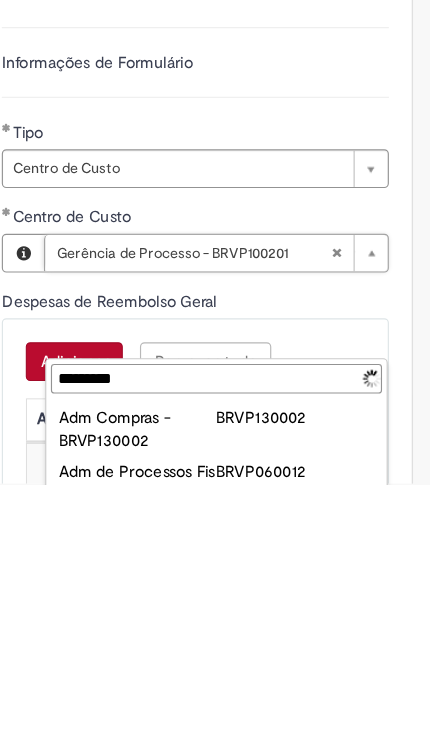type on "**********" 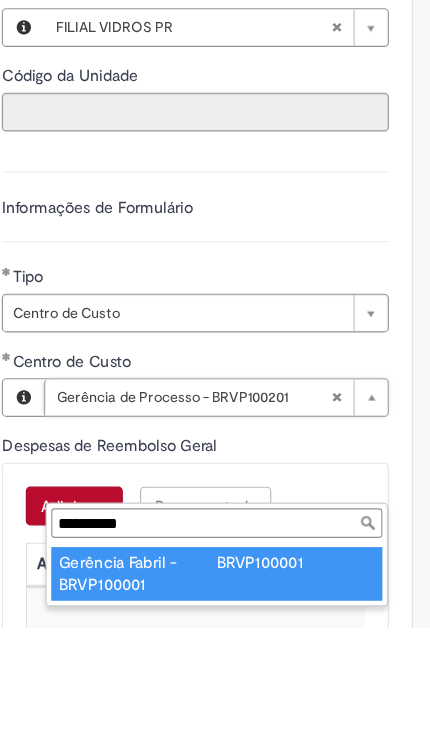 type on "**********" 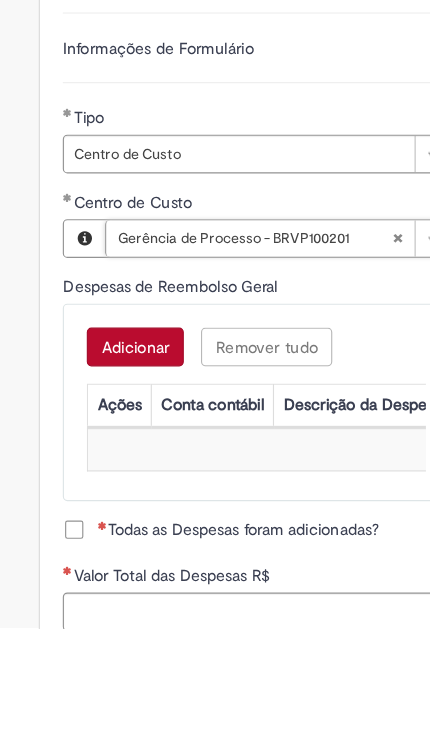 scroll, scrollTop: 1009, scrollLeft: 0, axis: vertical 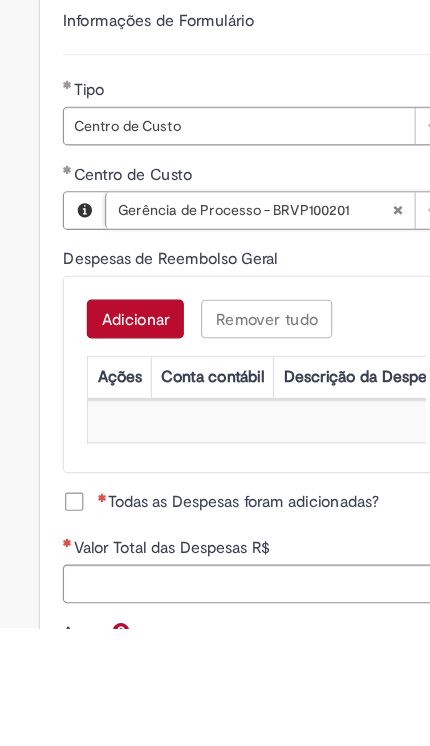 type 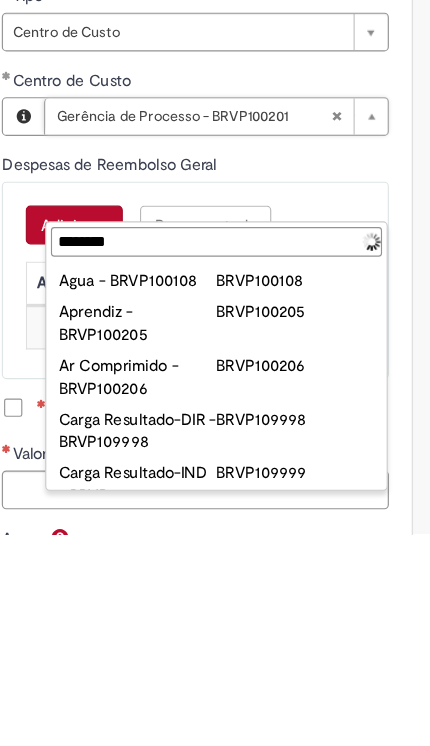 type on "*********" 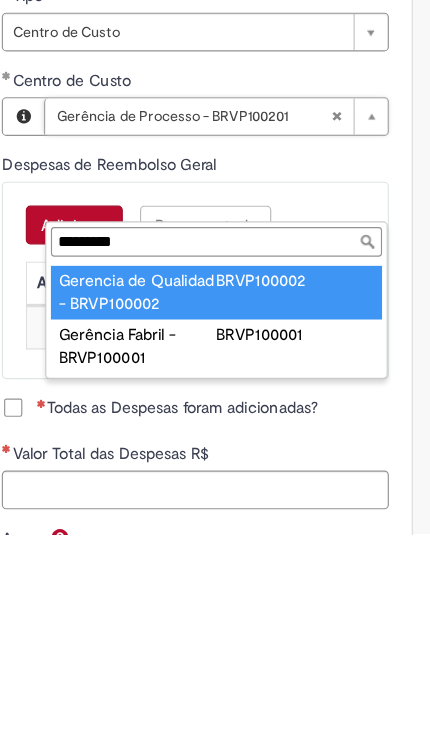 type on "**********" 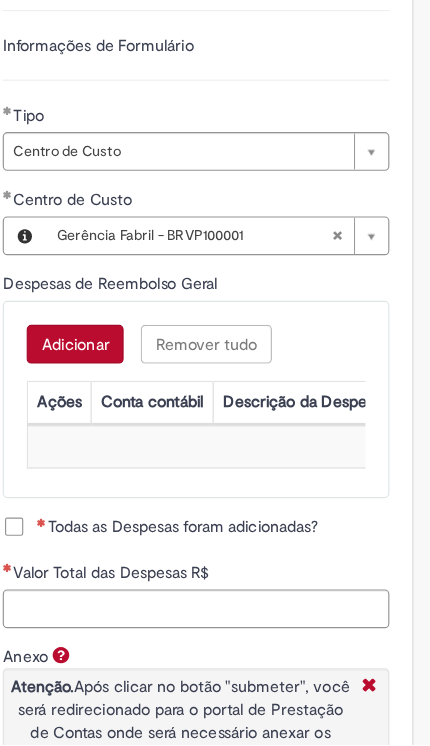 scroll, scrollTop: 1140, scrollLeft: 0, axis: vertical 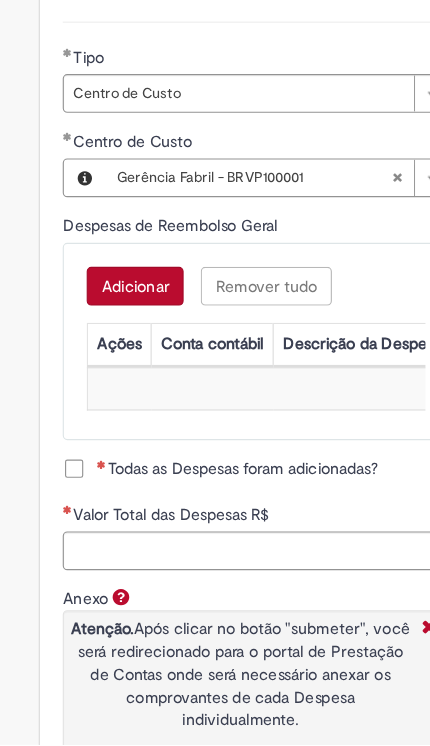 click on "Adicionar" at bounding box center (118, 344) 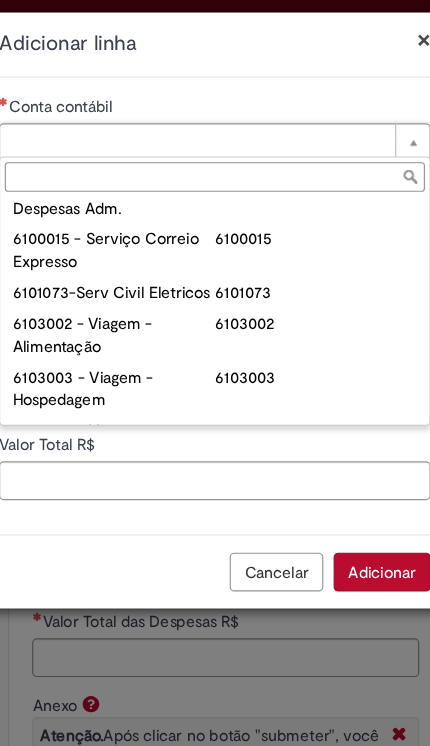 scroll, scrollTop: 795, scrollLeft: 0, axis: vertical 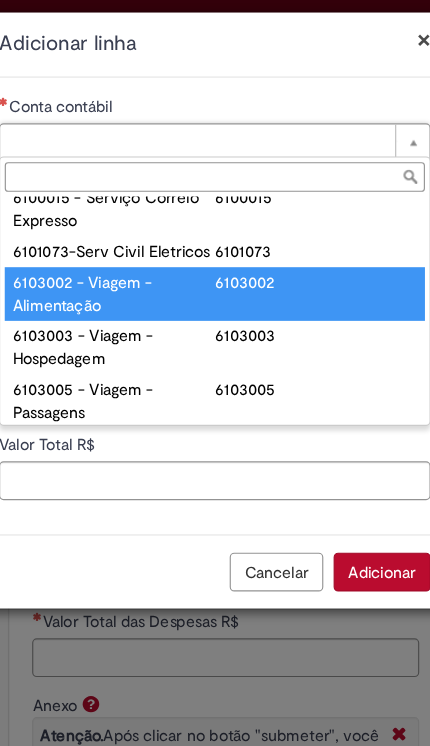 type on "**********" 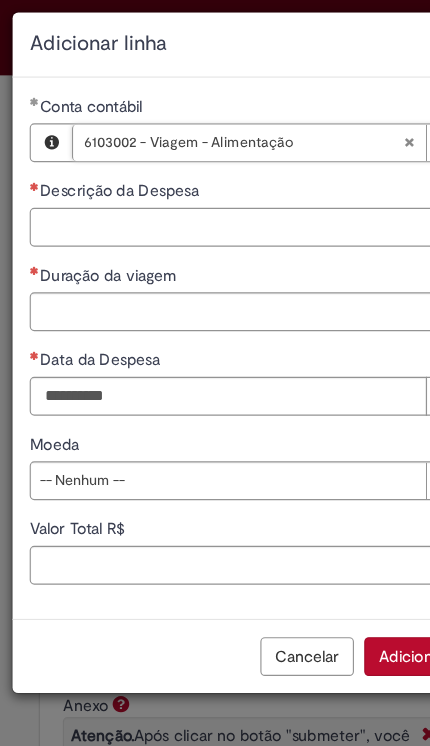 click on "Descrição da Despesa" at bounding box center [215, 199] 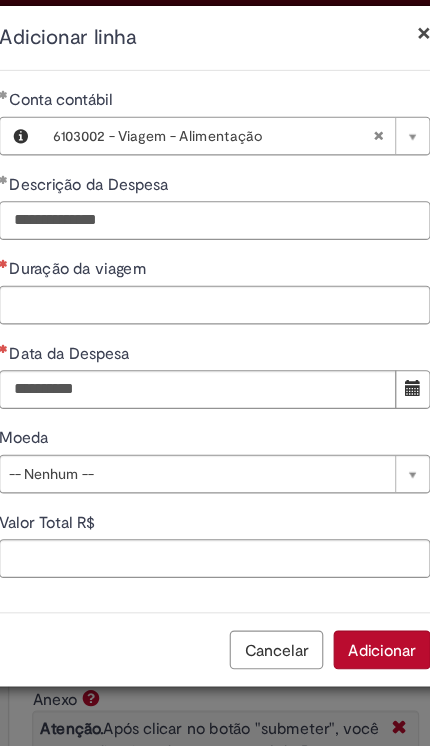 type on "**********" 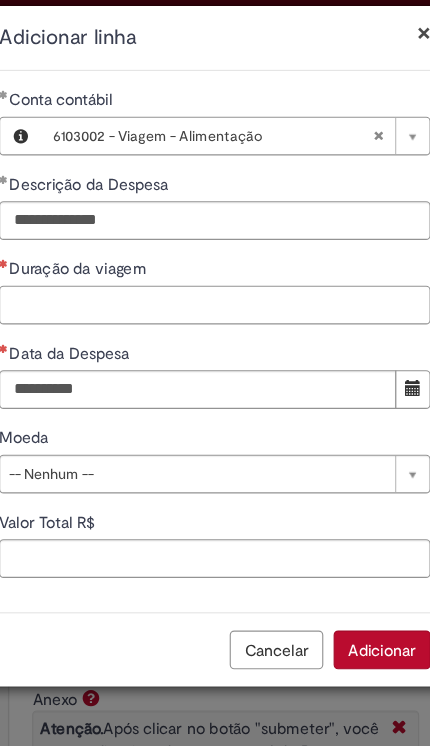 click on "Duração da viagem" at bounding box center [215, 273] 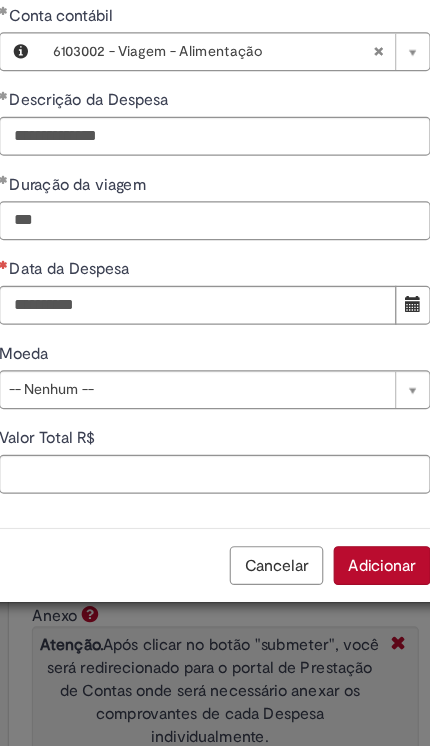 type on "***" 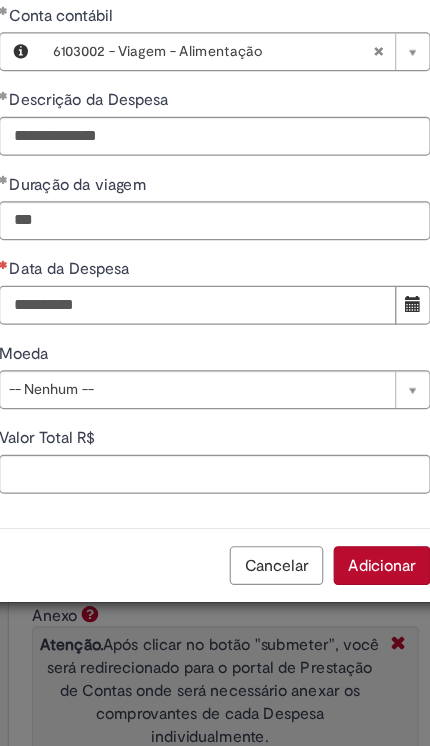 click on "Data da Despesa" at bounding box center [200, 347] 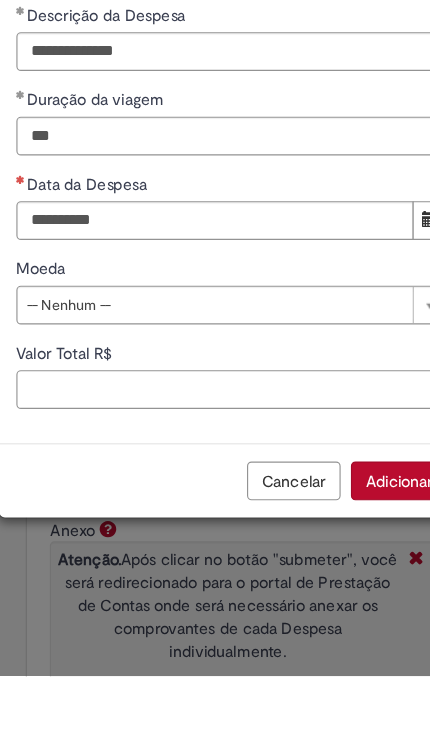 click on "Valor Total R$" at bounding box center (215, 495) 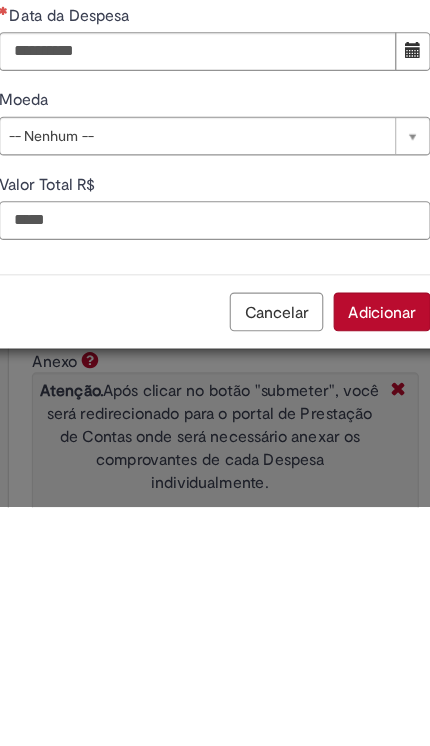 type on "*****" 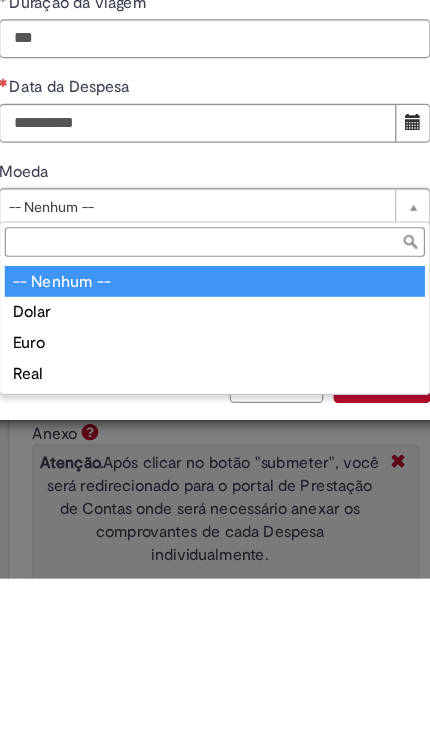 type on "****" 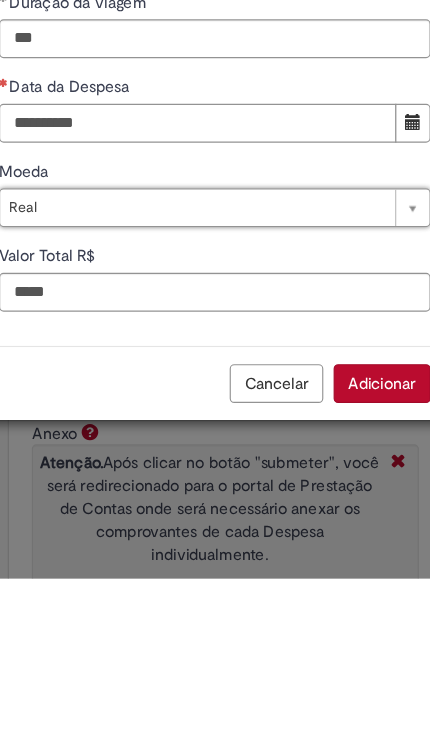 click on "Data da Despesa" at bounding box center (200, 347) 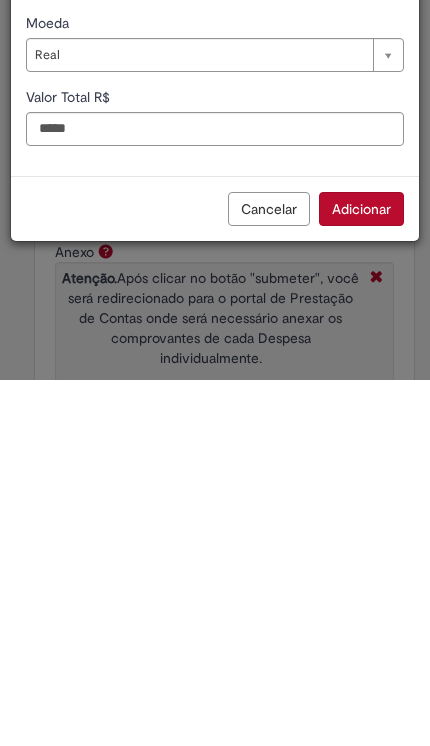click on "Adicionar" at bounding box center [361, 575] 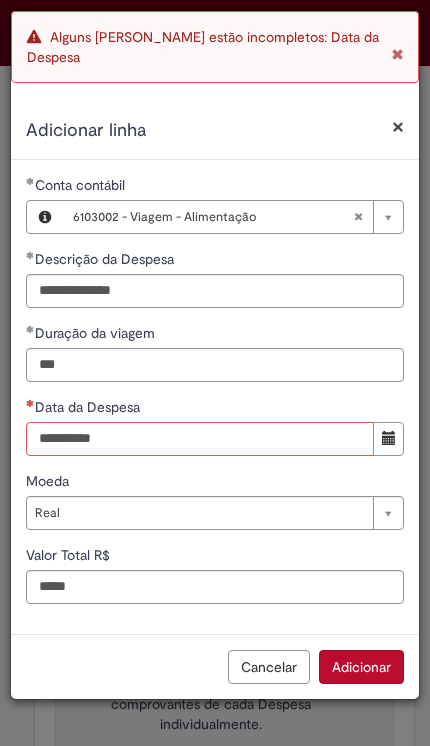 click on "Data da Despesa" at bounding box center [200, 439] 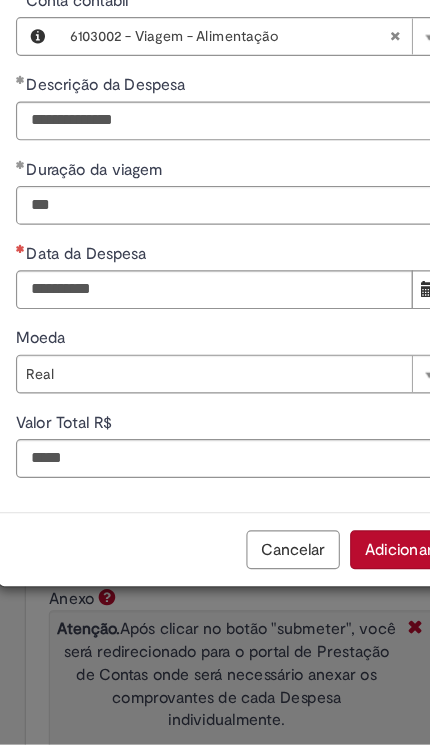 click at bounding box center (388, 347) 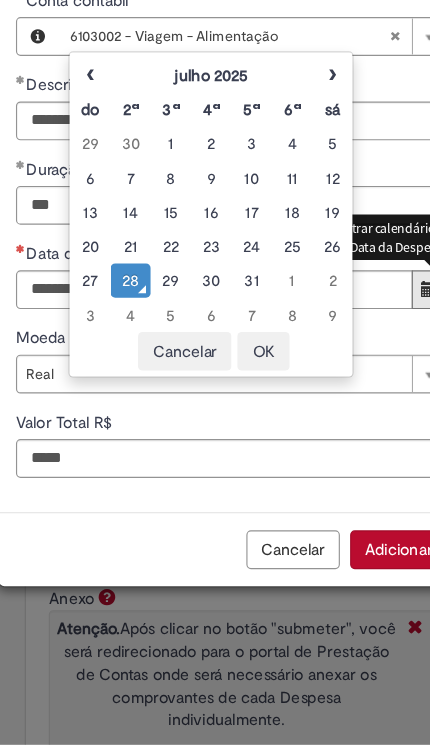 click on "‹" at bounding box center (90, 159) 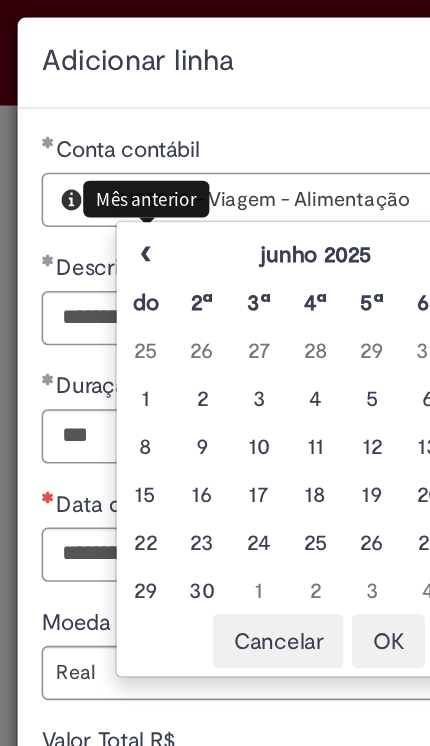 click on "‹" at bounding box center [90, 159] 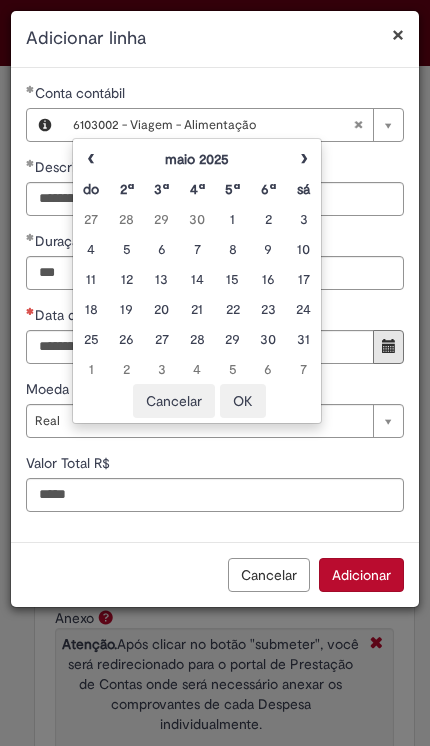 click on "‹" at bounding box center (90, 159) 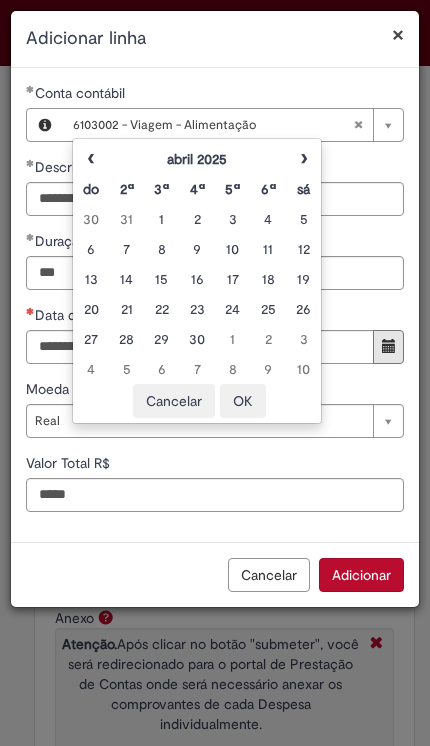 click on "19" at bounding box center [303, 279] 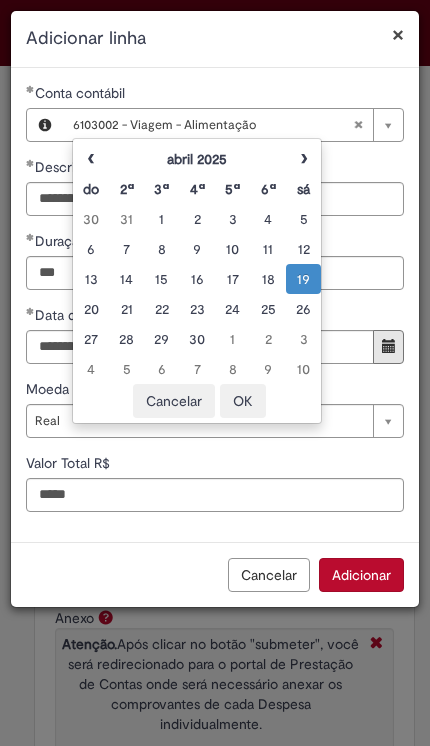 click on "OK" at bounding box center (243, 401) 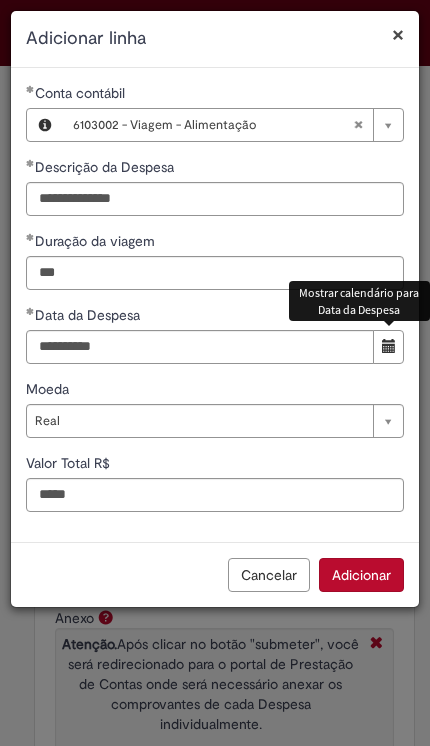 click on "Adicionar" at bounding box center [361, 575] 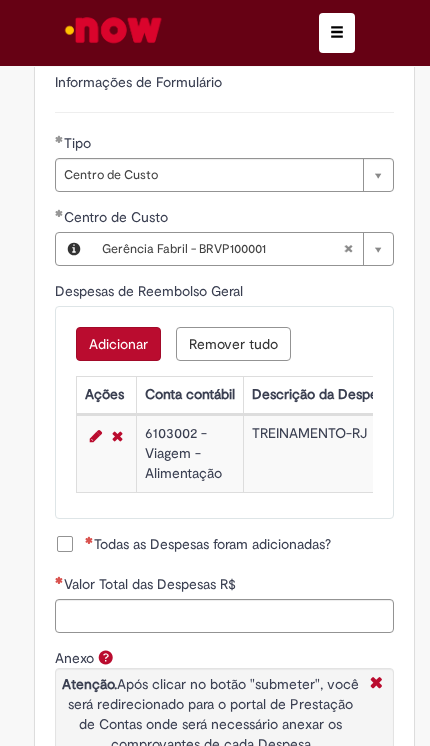 click on "Todas as Despesas foram adicionadas?" at bounding box center (208, 544) 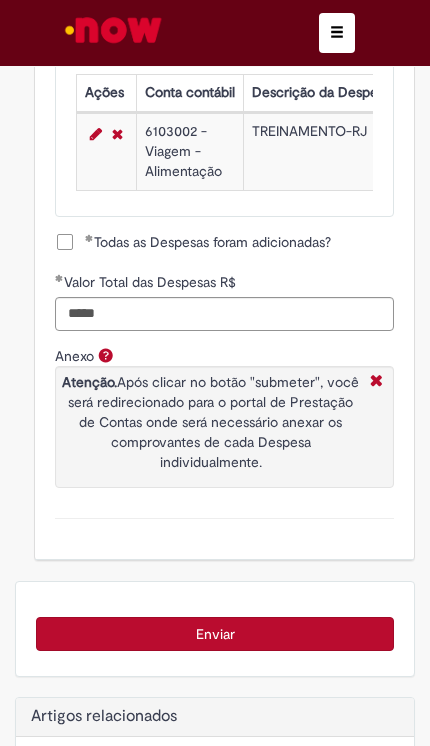 scroll, scrollTop: 1489, scrollLeft: 0, axis: vertical 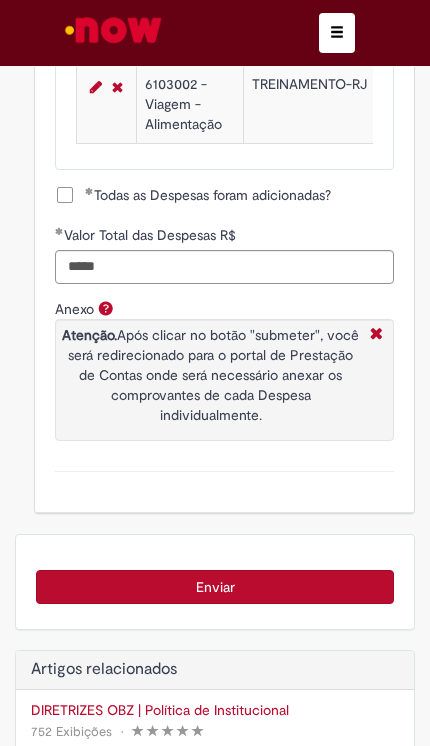 click on "Enviar" at bounding box center [215, 587] 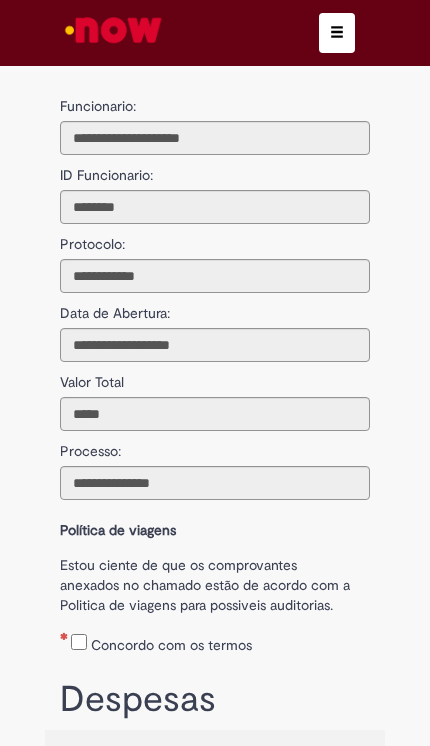 scroll, scrollTop: 0, scrollLeft: 0, axis: both 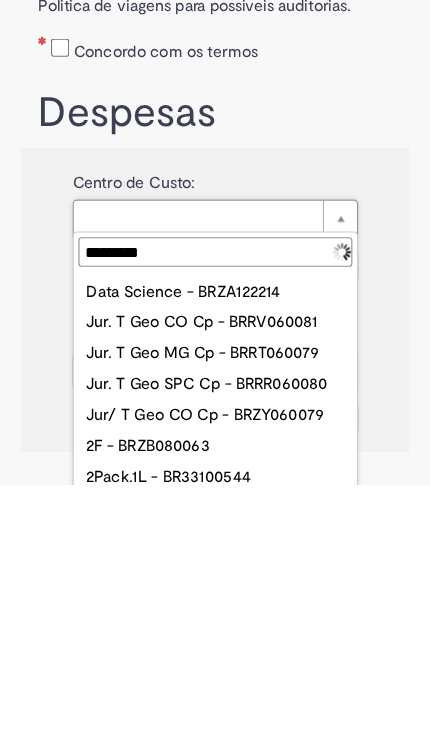 type on "**********" 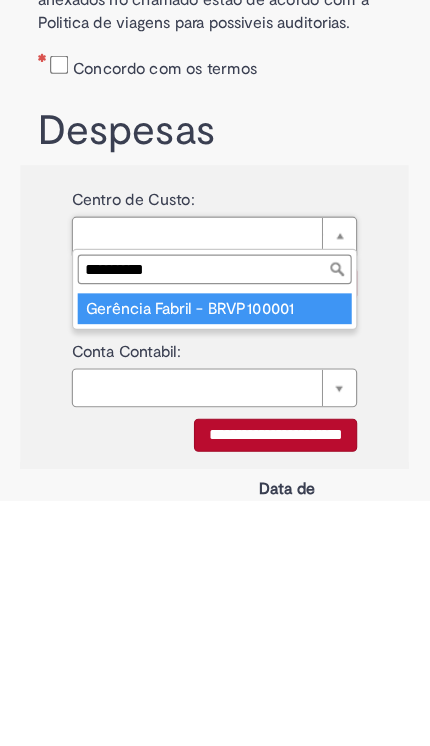 type on "**********" 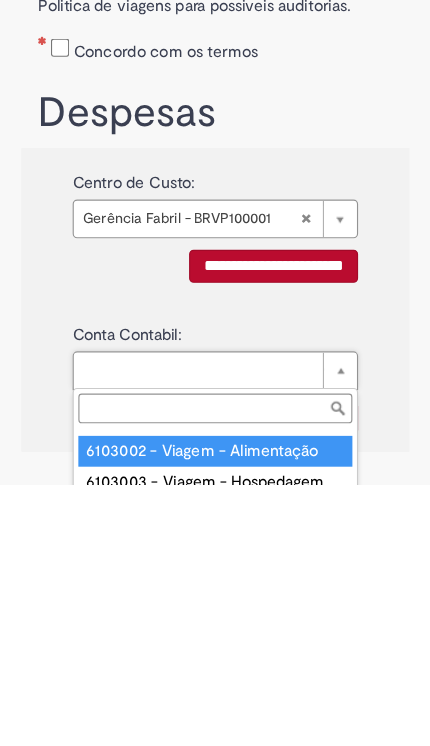 scroll, scrollTop: 704, scrollLeft: 0, axis: vertical 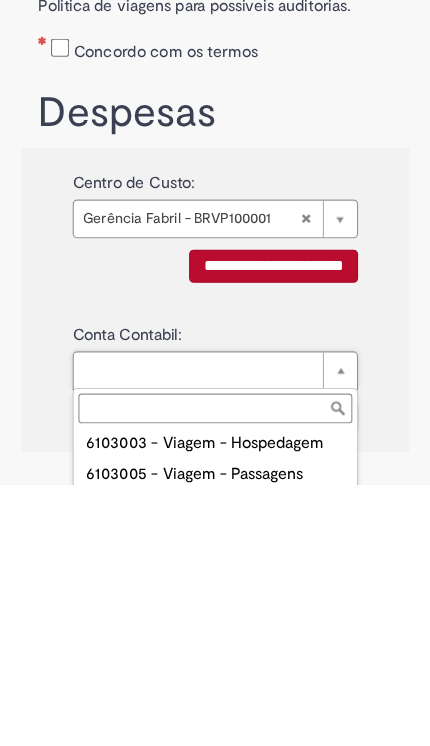 type on "**********" 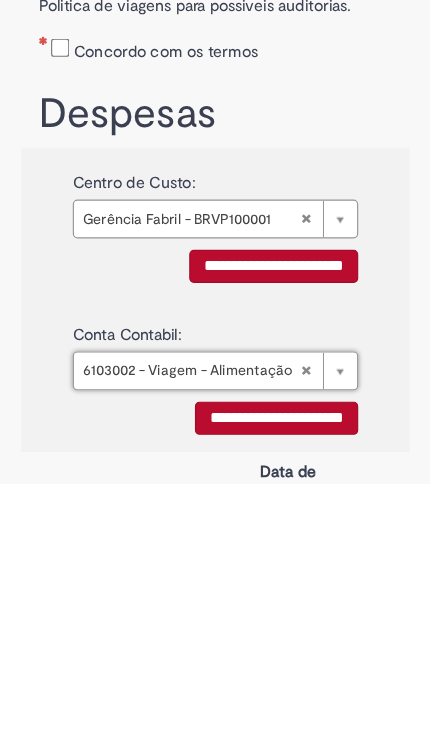 scroll, scrollTop: 0, scrollLeft: 0, axis: both 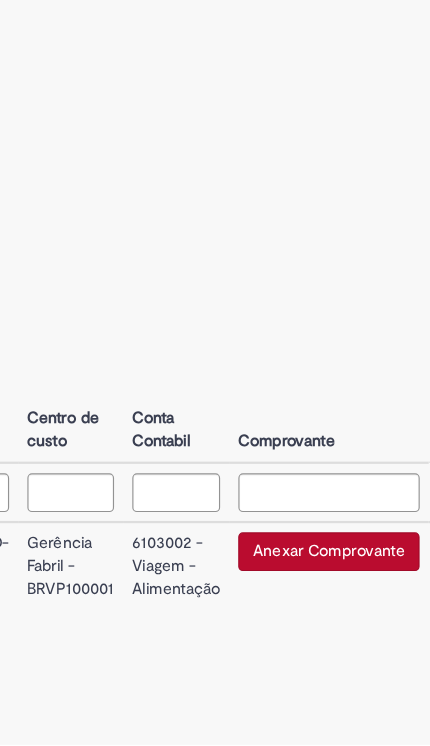 click on "Anexar Comprovante" at bounding box center [300, 577] 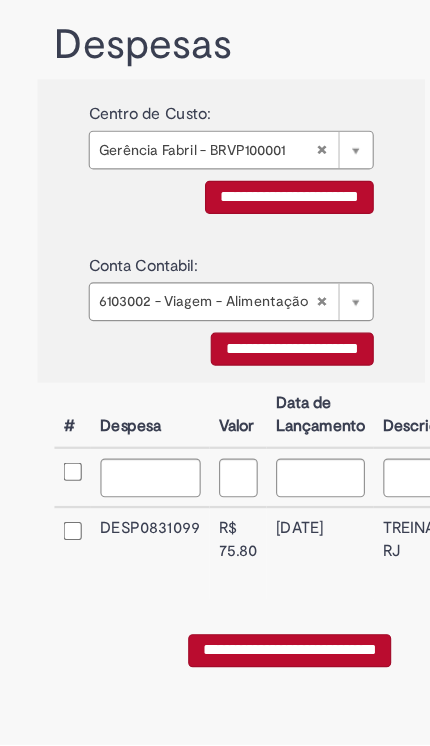 scroll, scrollTop: 566, scrollLeft: 0, axis: vertical 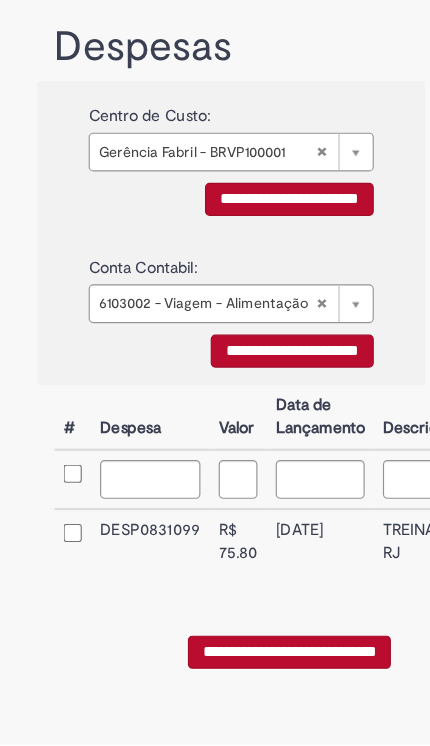 click on "**********" at bounding box center (266, 664) 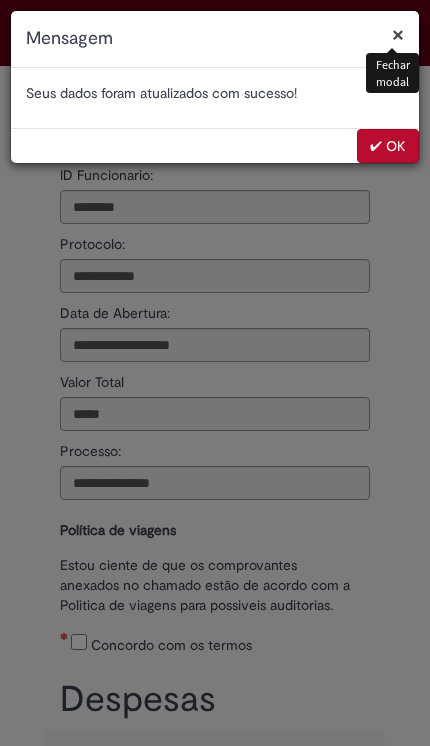 click on "✔ OK" at bounding box center [388, 146] 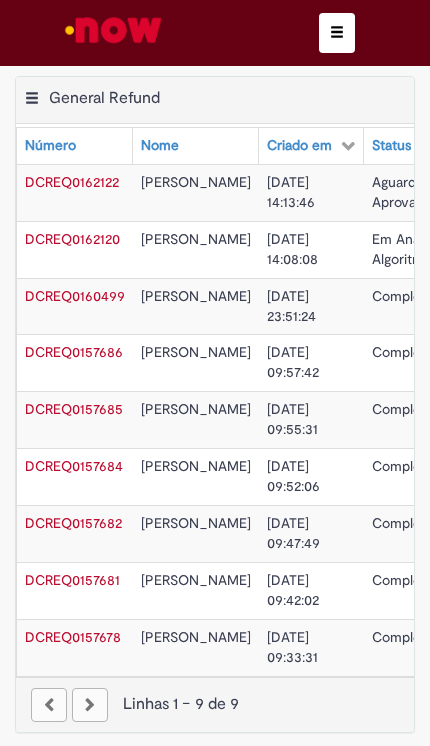 scroll, scrollTop: 0, scrollLeft: 0, axis: both 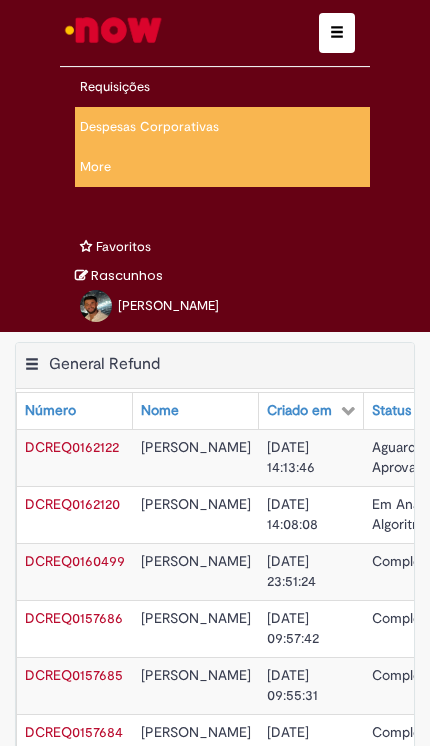 click on "Solicitar Reembolso" at bounding box center (0, 0) 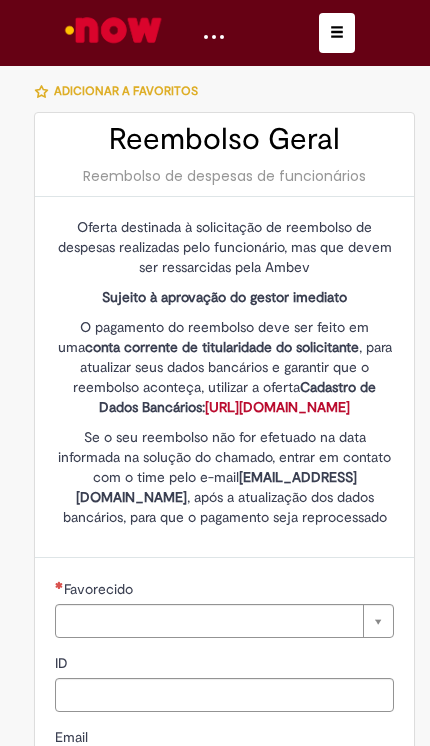 type on "********" 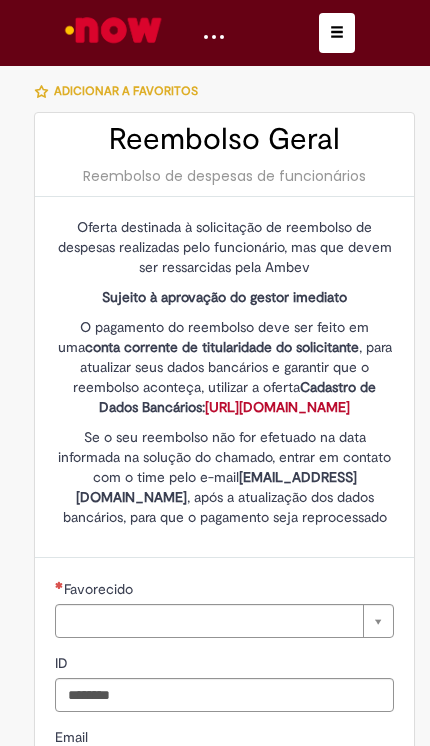 type on "**********" 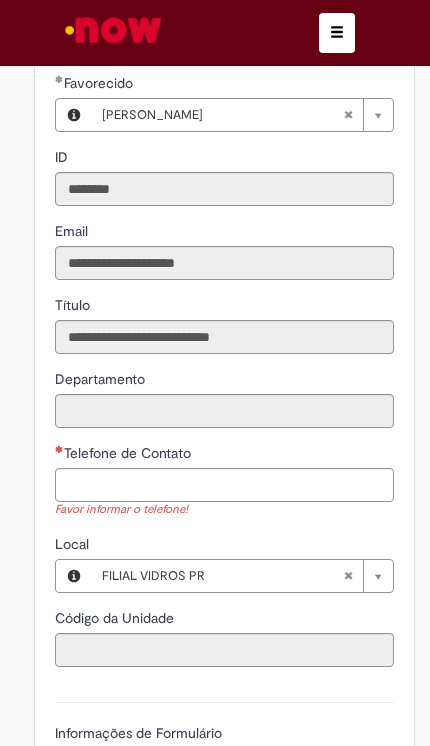 scroll, scrollTop: 505, scrollLeft: 0, axis: vertical 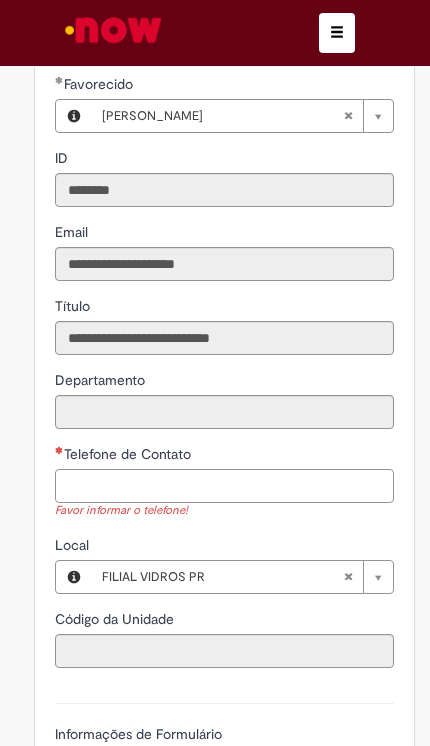 click on "Telefone de Contato" at bounding box center [224, 486] 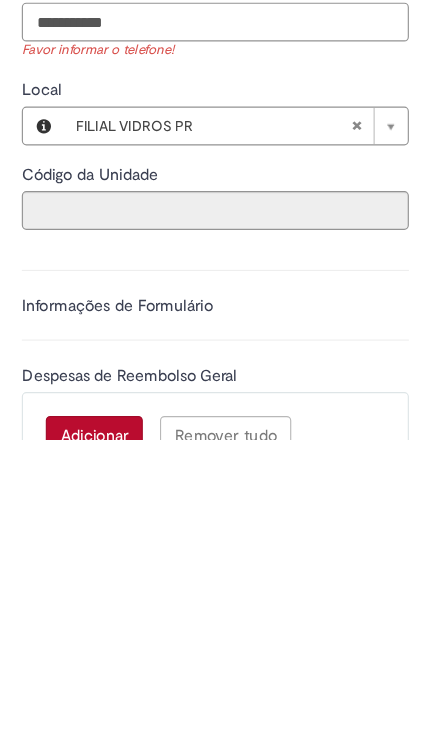 scroll, scrollTop: 628, scrollLeft: 0, axis: vertical 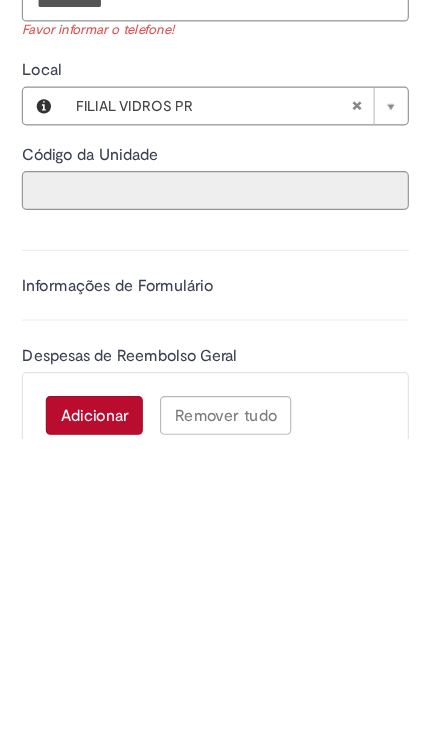click on "Código da Unidade" at bounding box center (224, 528) 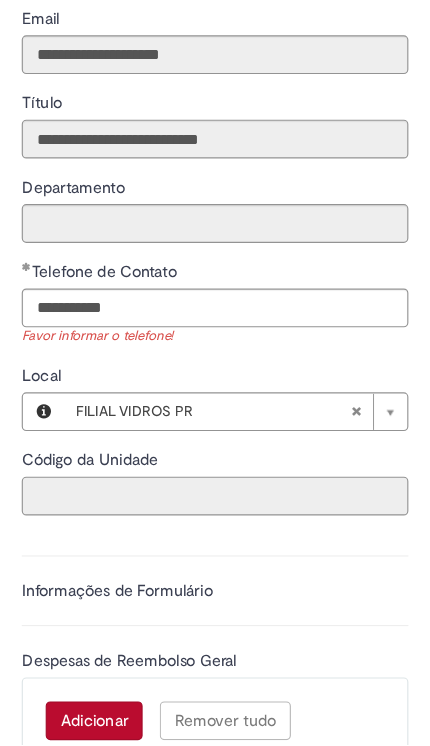 type on "**********" 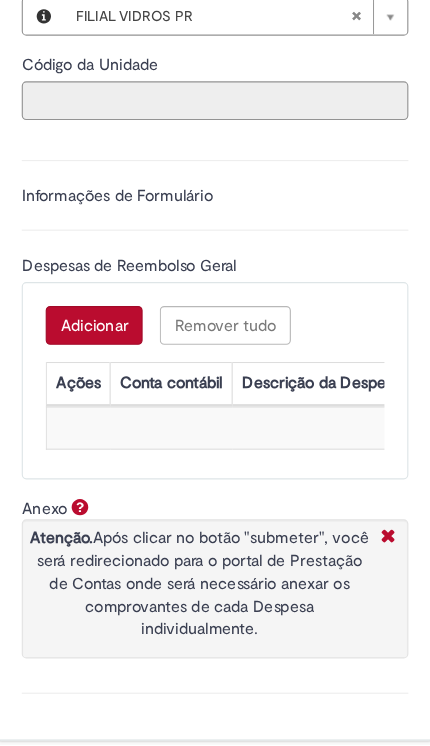 scroll, scrollTop: 971, scrollLeft: 0, axis: vertical 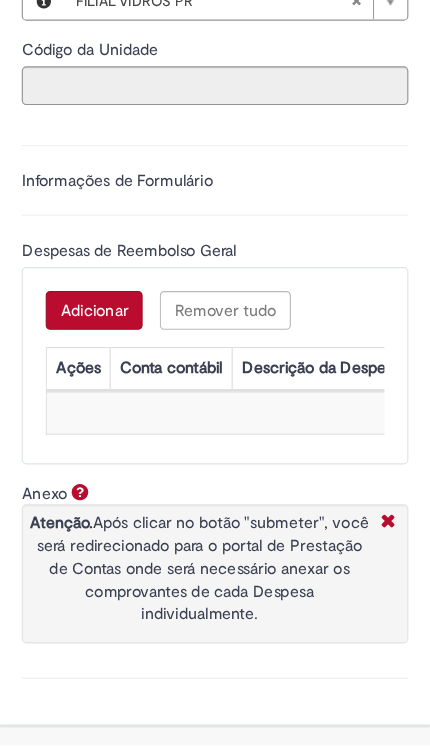 click on "Adicionar" at bounding box center [118, 365] 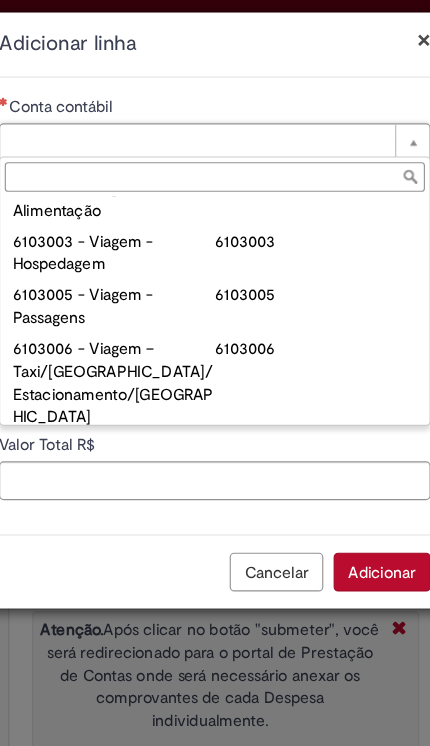 scroll, scrollTop: 853, scrollLeft: 0, axis: vertical 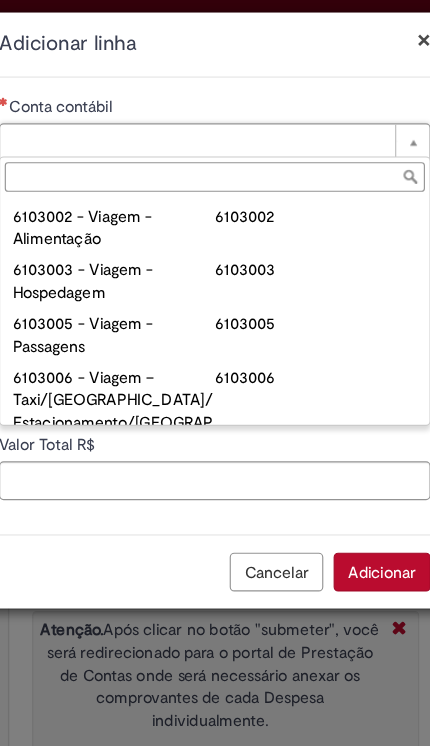 type on "**********" 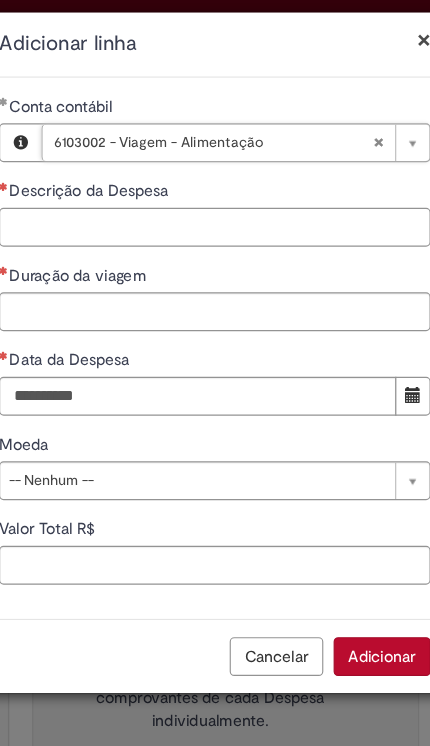 click on "Descrição da Despesa" at bounding box center [215, 199] 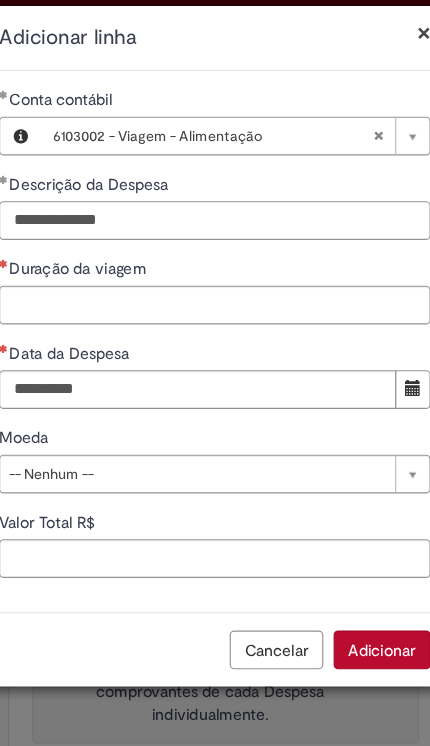 type on "**********" 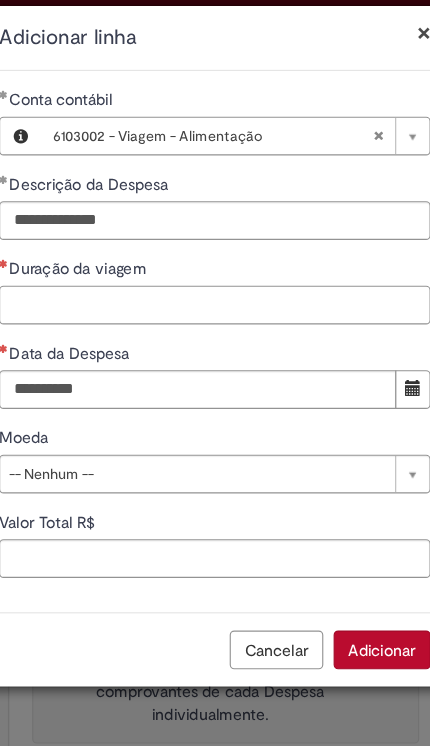 click on "Duração da viagem" at bounding box center (215, 273) 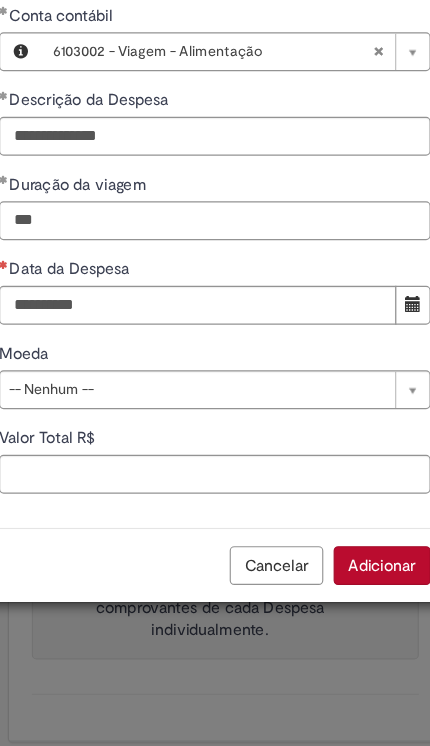 type on "***" 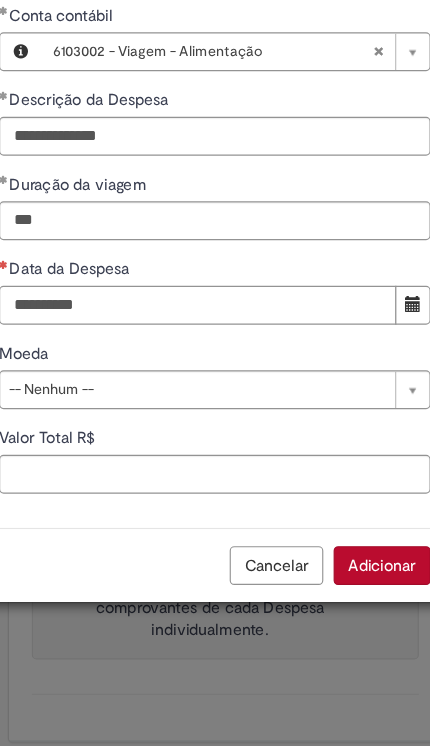 click on "Data da Despesa" at bounding box center [200, 347] 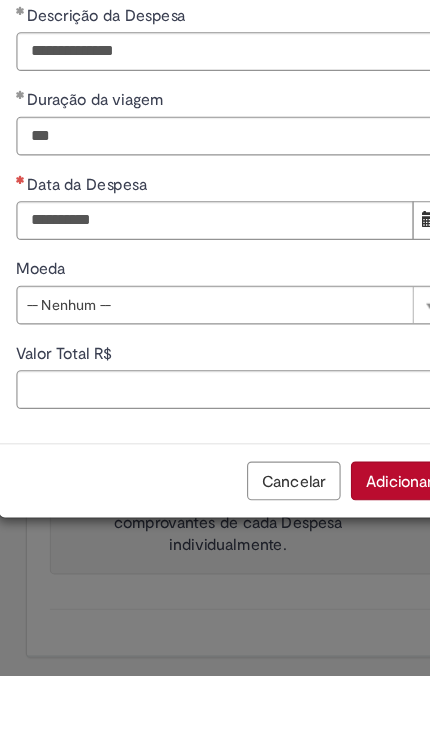 click at bounding box center [388, 347] 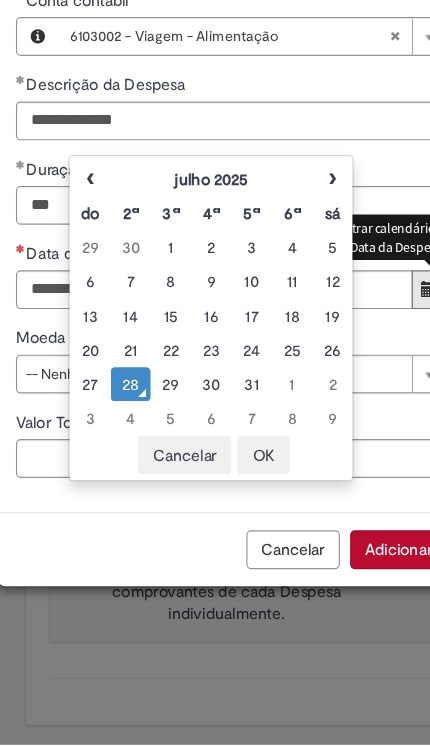 click on "‹" at bounding box center [90, 250] 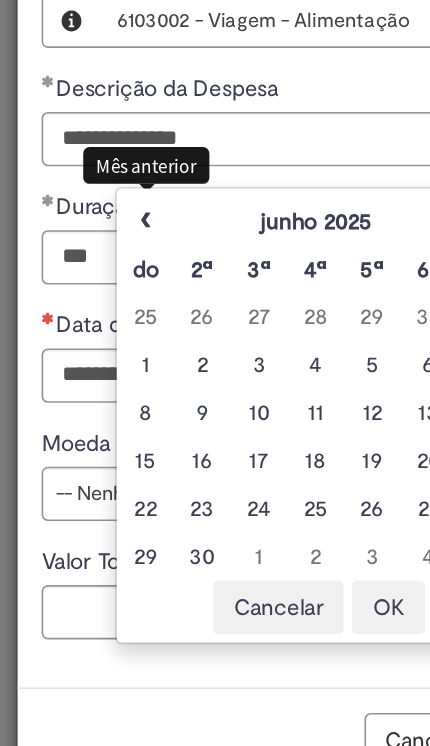 click on "‹" at bounding box center [90, 250] 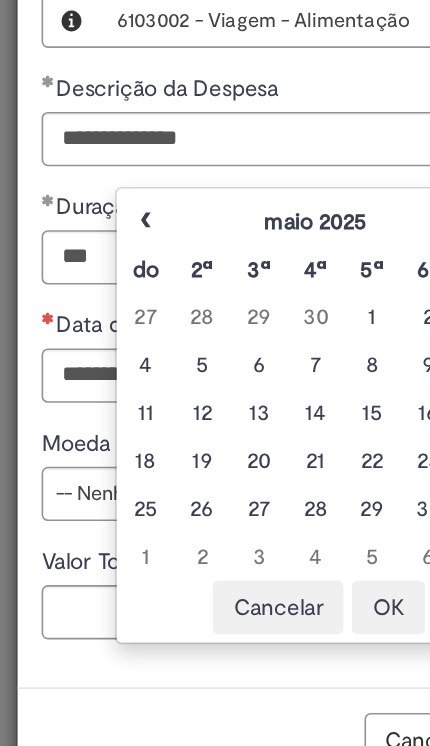 click on "‹" at bounding box center [90, 250] 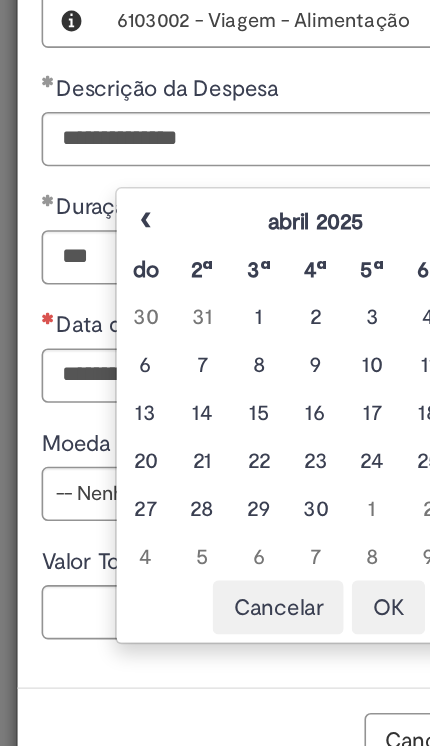 click on "‹" at bounding box center [90, 250] 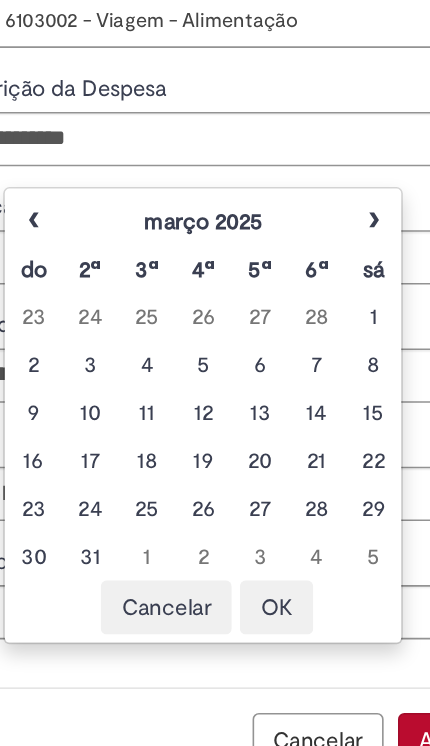 click on "›" at bounding box center (303, 250) 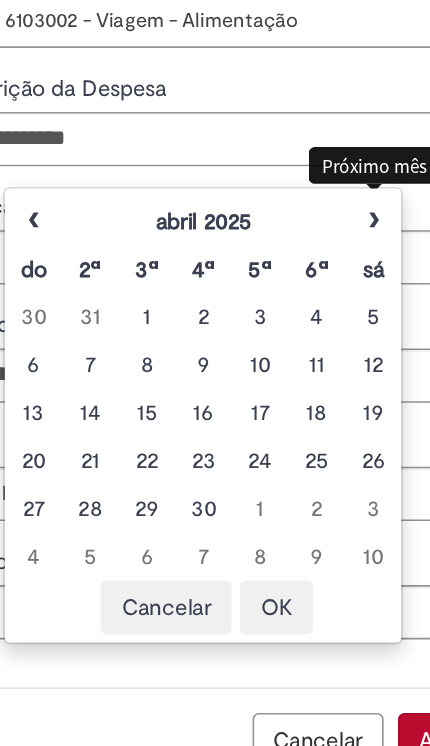 click on "›" at bounding box center [303, 250] 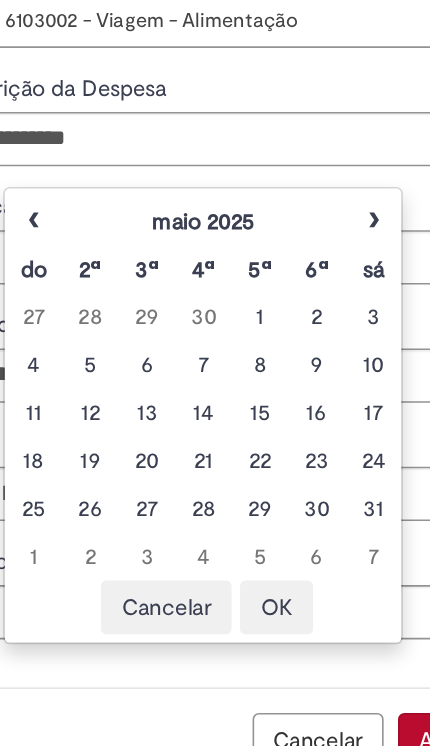 click on "14" at bounding box center (197, 370) 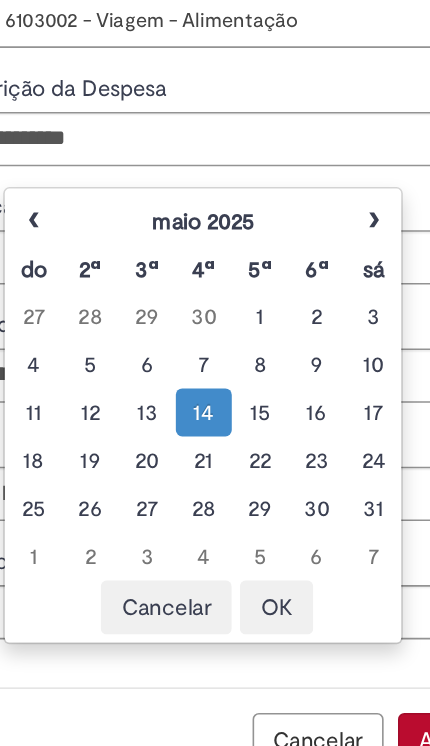 click on "OK" at bounding box center (243, 492) 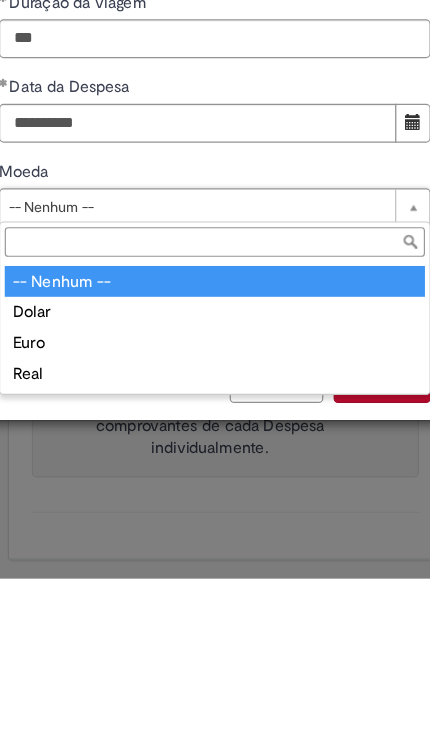 type on "****" 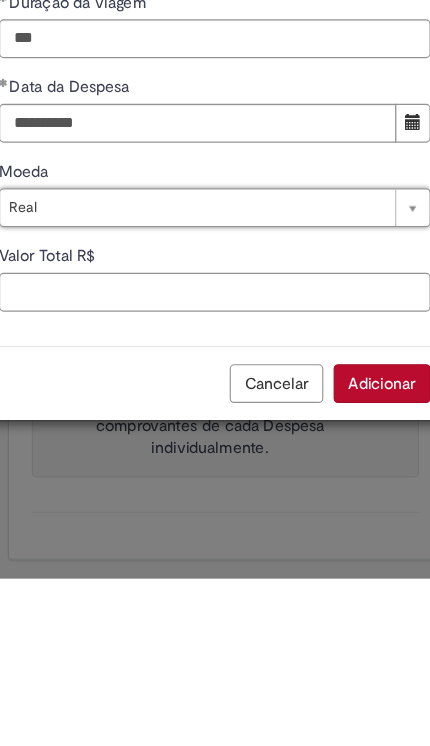 click on "Valor Total R$" at bounding box center (215, 495) 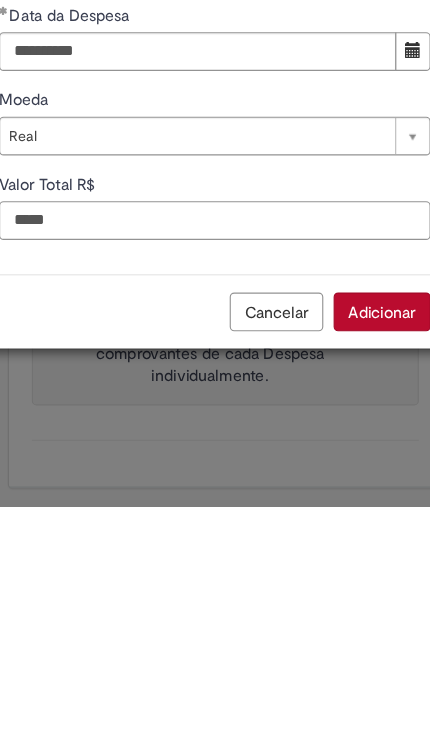 type on "*****" 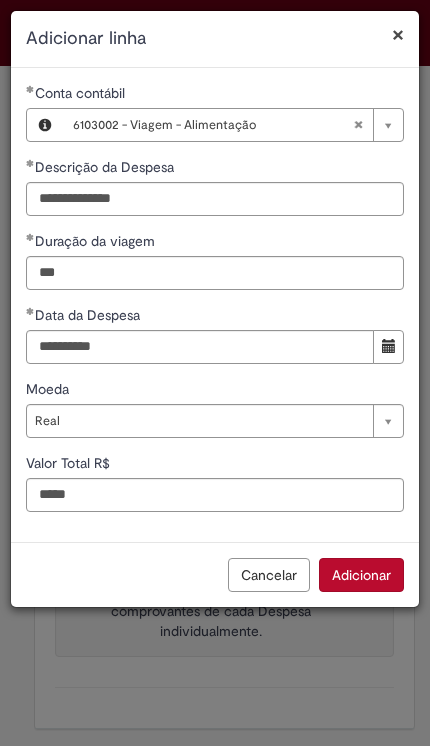click on "Adicionar" at bounding box center [361, 575] 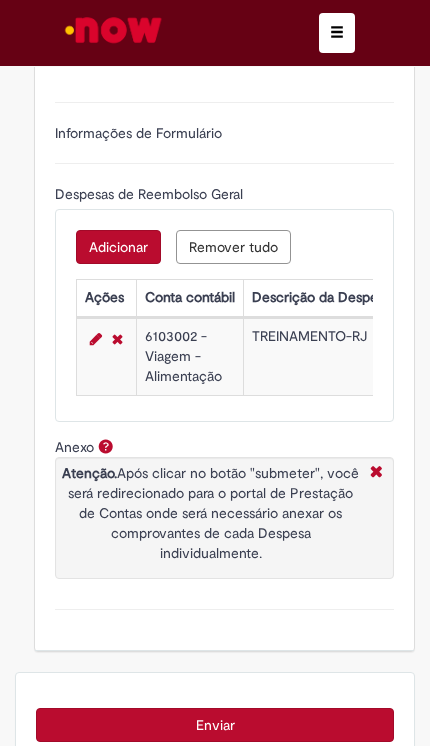 scroll, scrollTop: 1128, scrollLeft: 0, axis: vertical 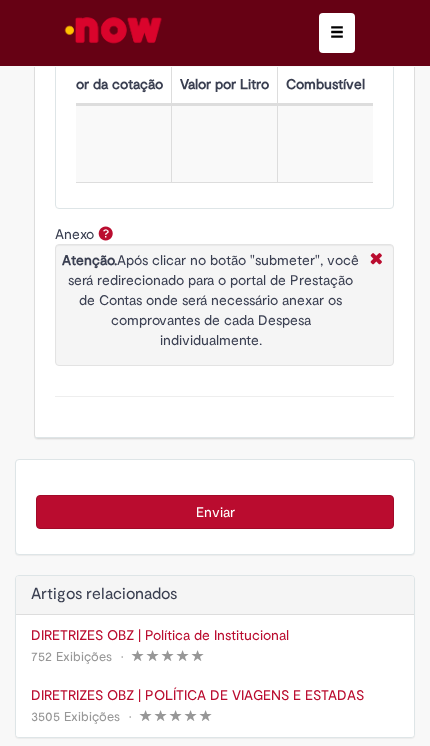 click on "Enviar" at bounding box center [215, 512] 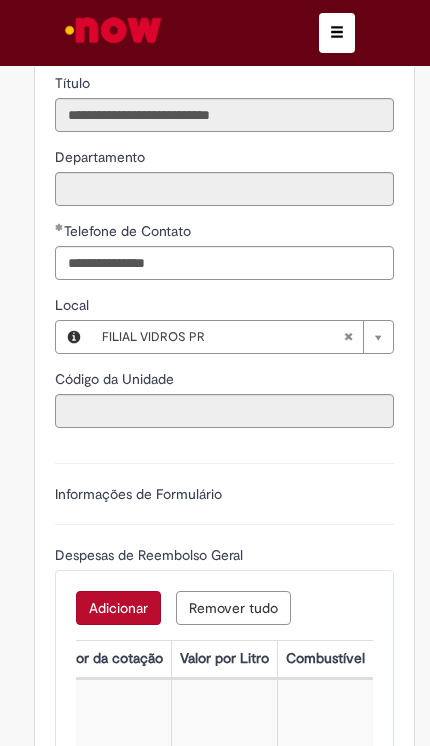 scroll, scrollTop: 729, scrollLeft: 0, axis: vertical 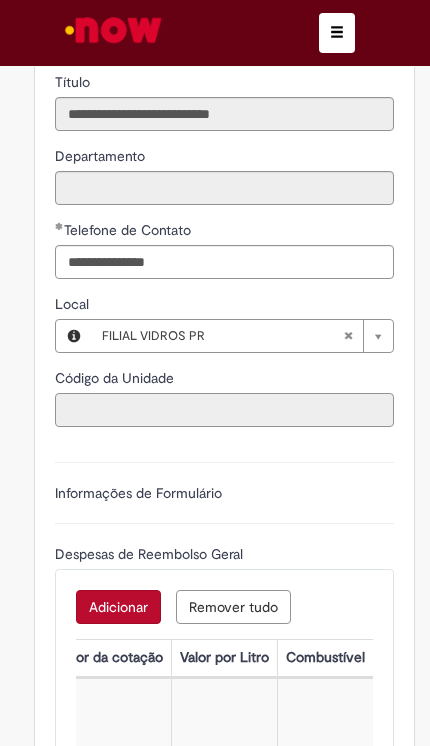 click on "Código da Unidade" at bounding box center (224, 410) 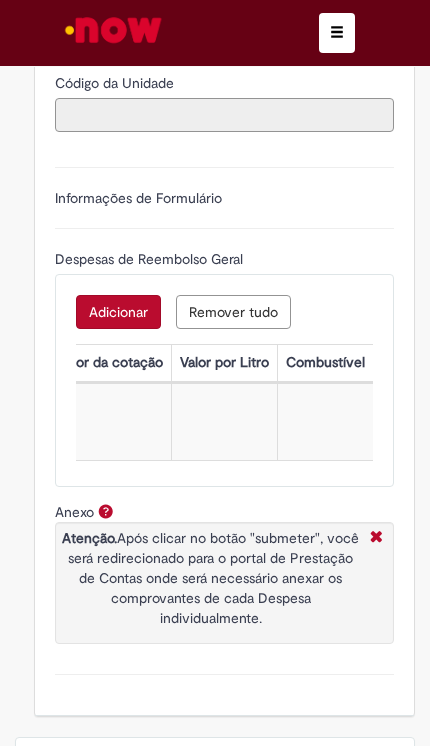 scroll, scrollTop: 1075, scrollLeft: 0, axis: vertical 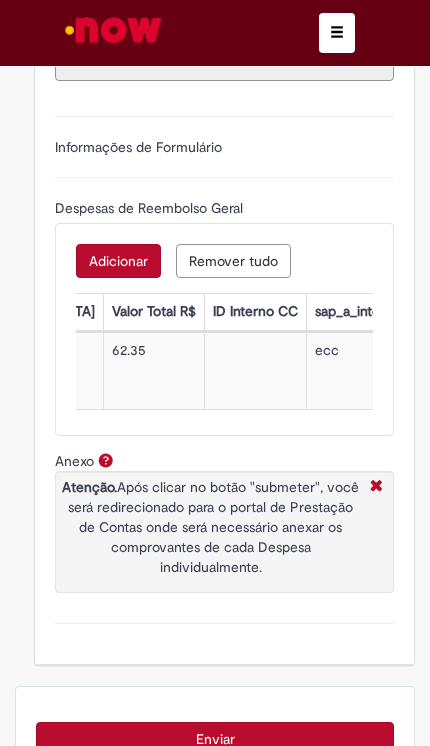 click at bounding box center [256, 370] 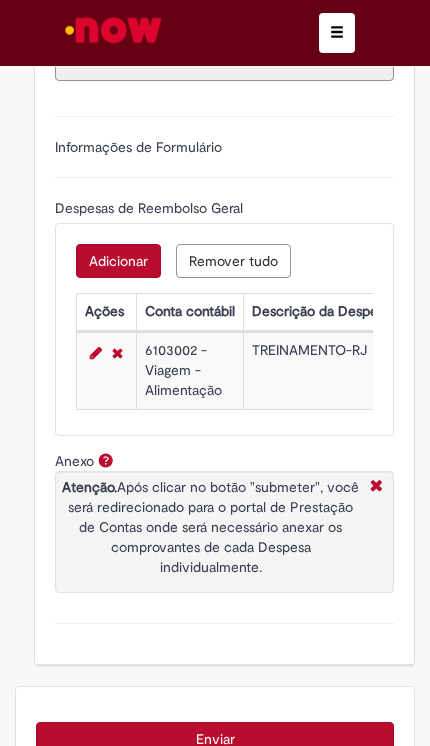 scroll, scrollTop: 0, scrollLeft: 0, axis: both 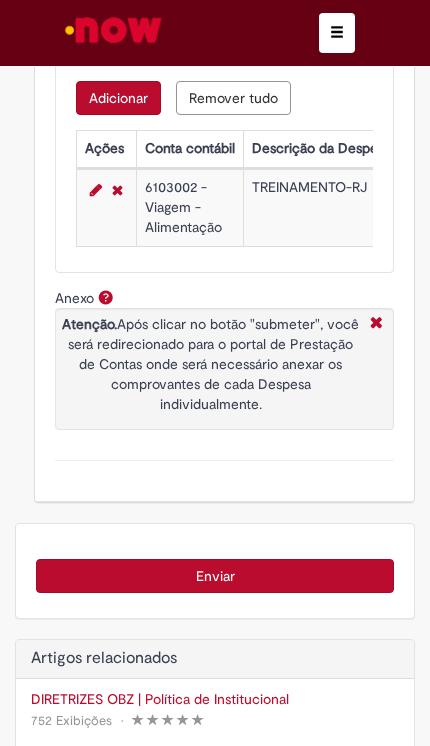 click on "Enviar" at bounding box center (215, 576) 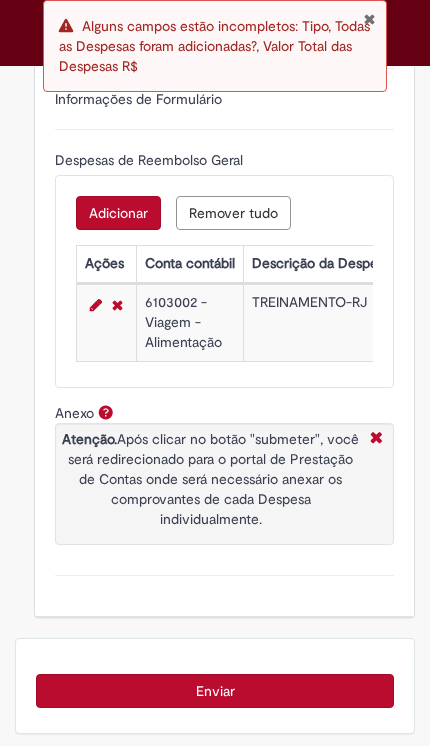 scroll, scrollTop: 1121, scrollLeft: 0, axis: vertical 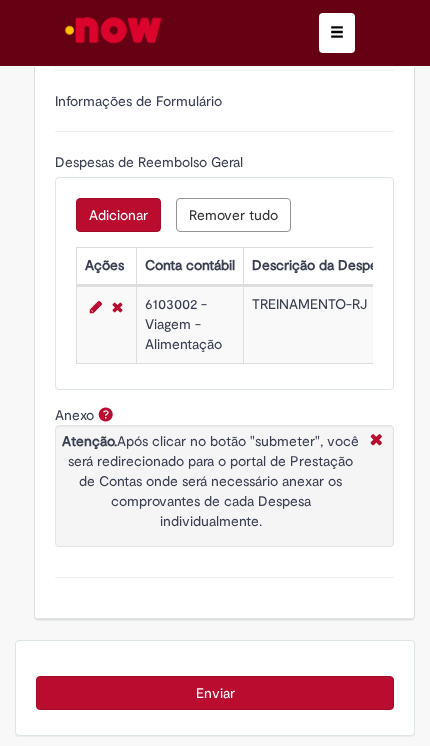 click on "TREINAMENTO-RJ" at bounding box center (322, 324) 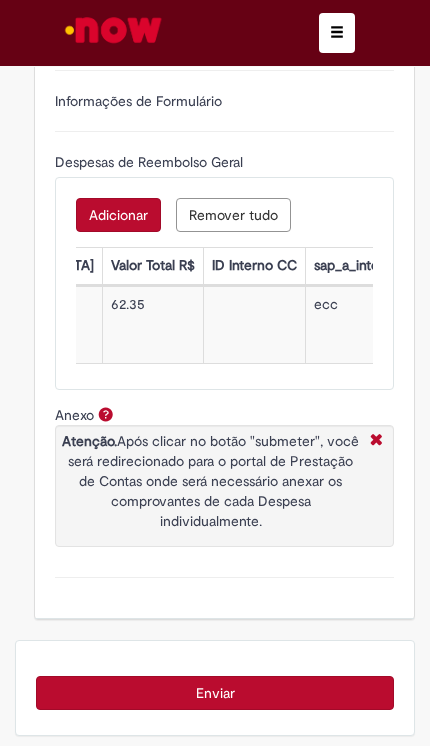 scroll, scrollTop: 0, scrollLeft: 1413, axis: horizontal 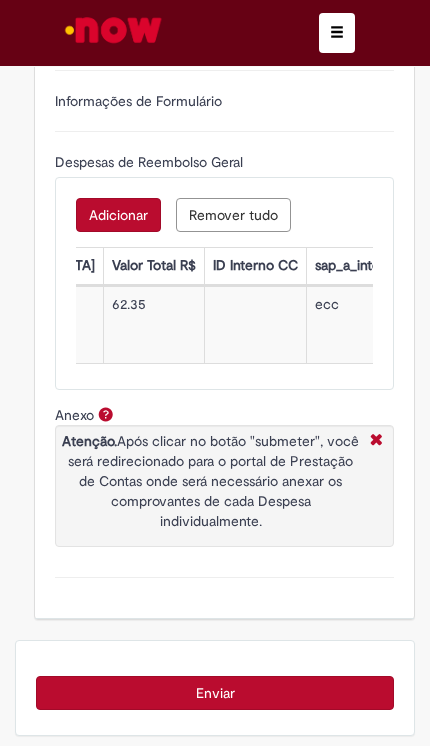 click on "ecc" at bounding box center [359, 324] 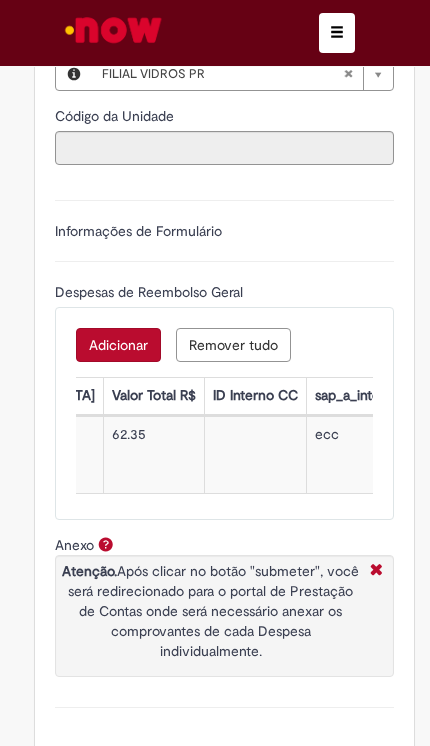scroll, scrollTop: 984, scrollLeft: 0, axis: vertical 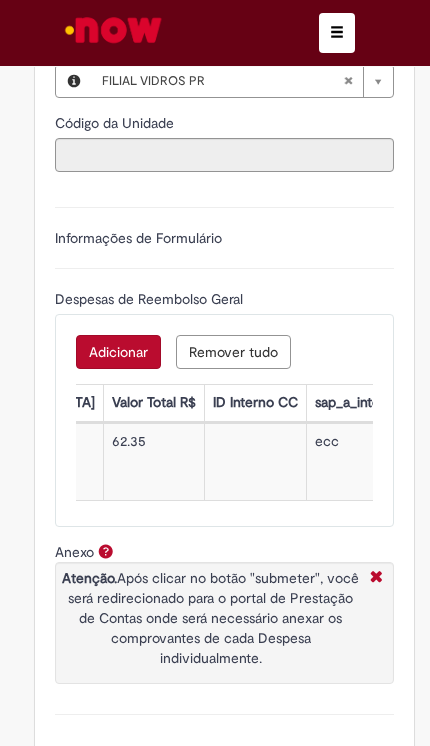 click on "Adicionar" at bounding box center [118, 352] 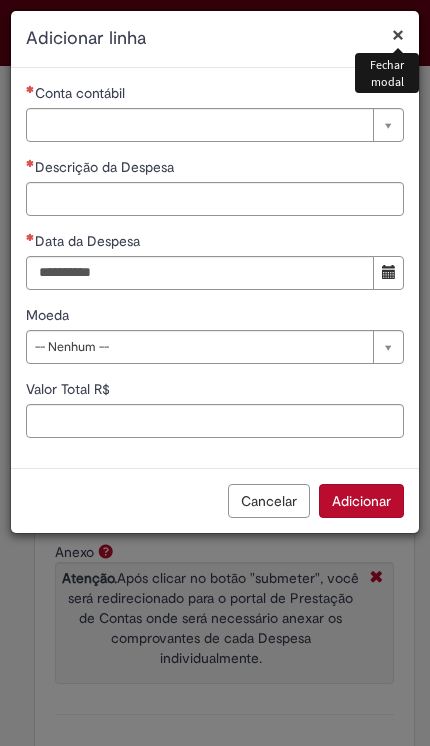 click on "Cancelar" at bounding box center [269, 501] 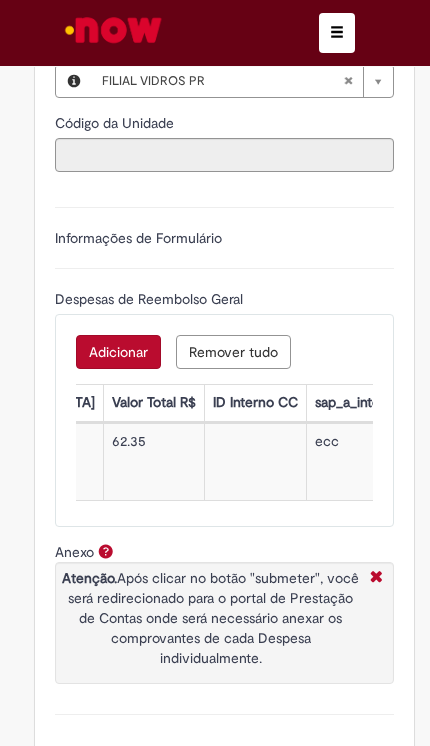 click on "Remover tudo" at bounding box center (233, 352) 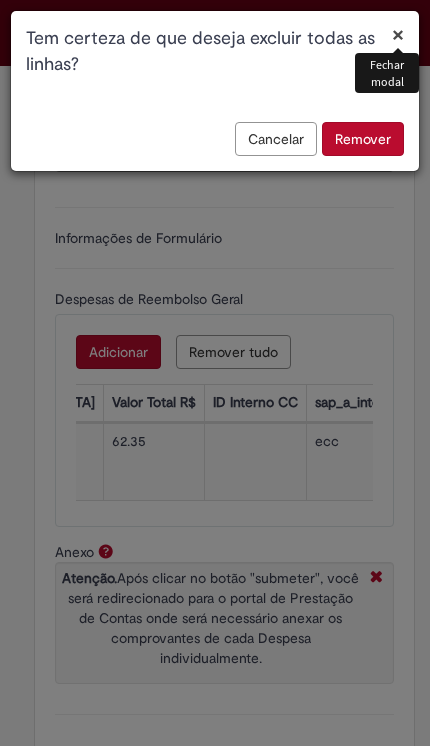 click on "Remover" at bounding box center [363, 139] 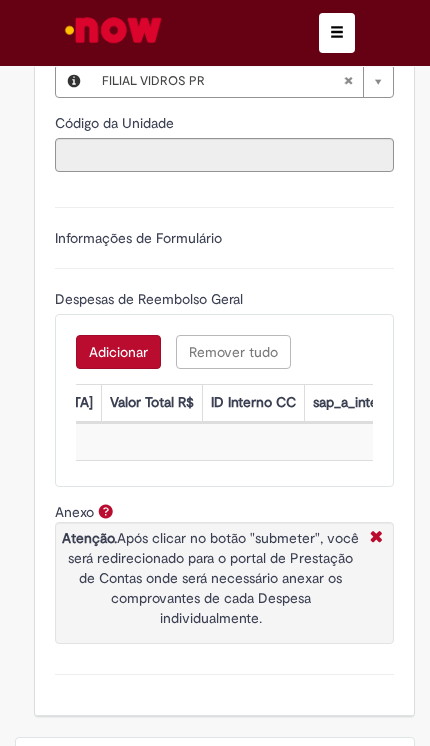 scroll, scrollTop: 0, scrollLeft: 1410, axis: horizontal 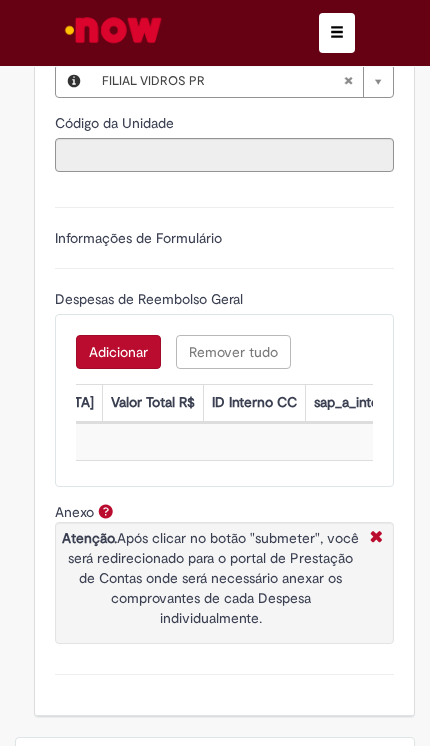 click on "Adicionar Remover tudo" at bounding box center (224, 352) 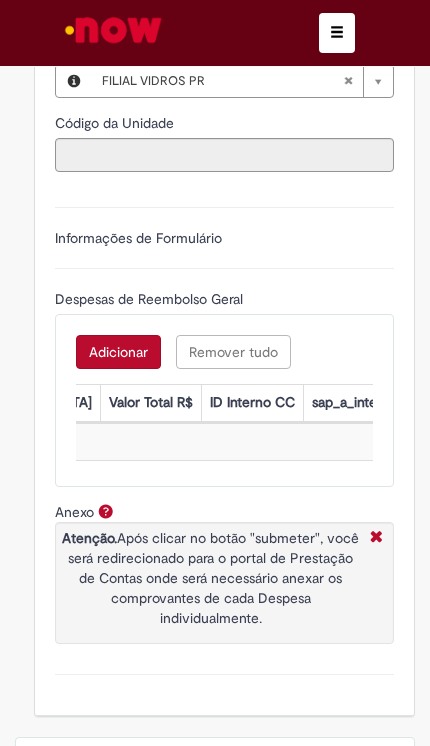 click on "Adicionar" at bounding box center [118, 352] 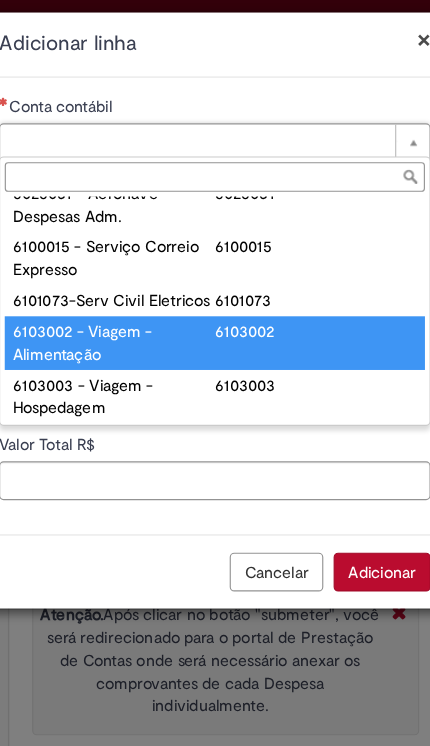 scroll, scrollTop: 751, scrollLeft: 0, axis: vertical 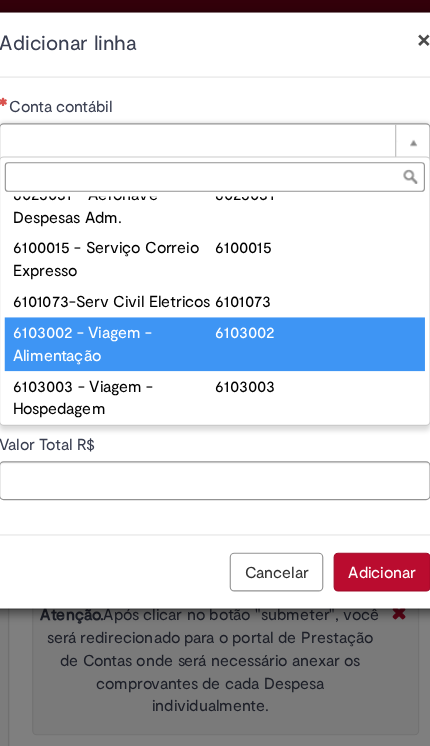 type on "**********" 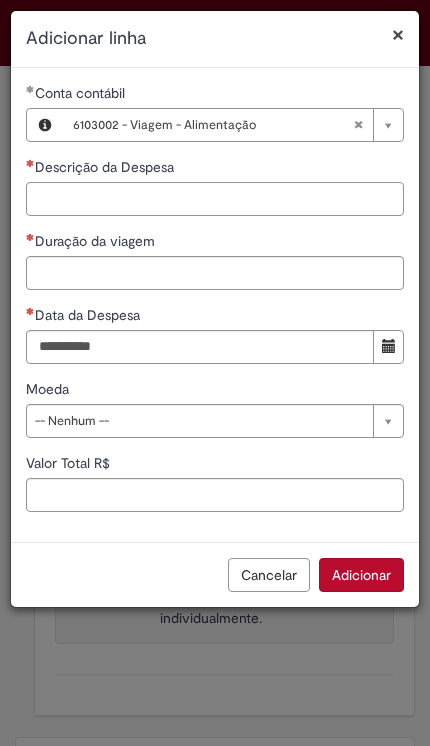 click on "Descrição da Despesa" at bounding box center [215, 199] 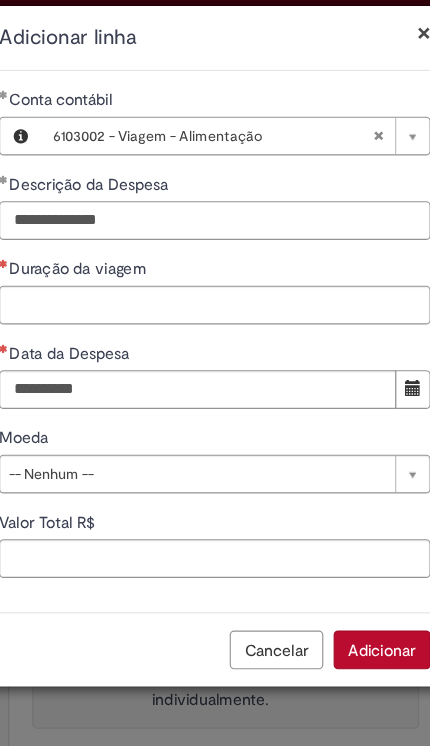 type on "**********" 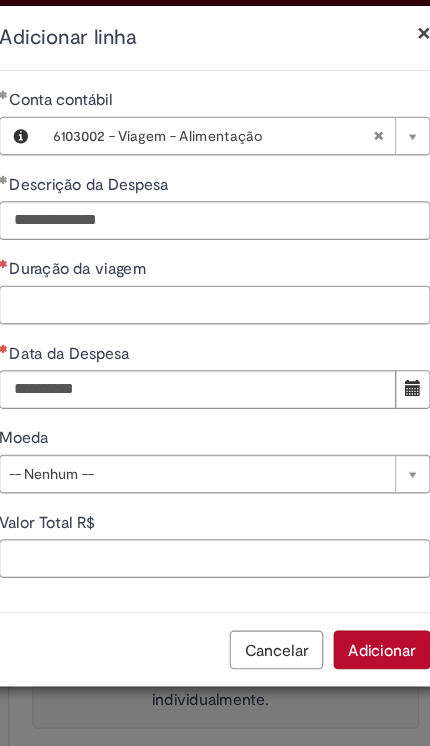 click on "Duração da viagem" at bounding box center [215, 273] 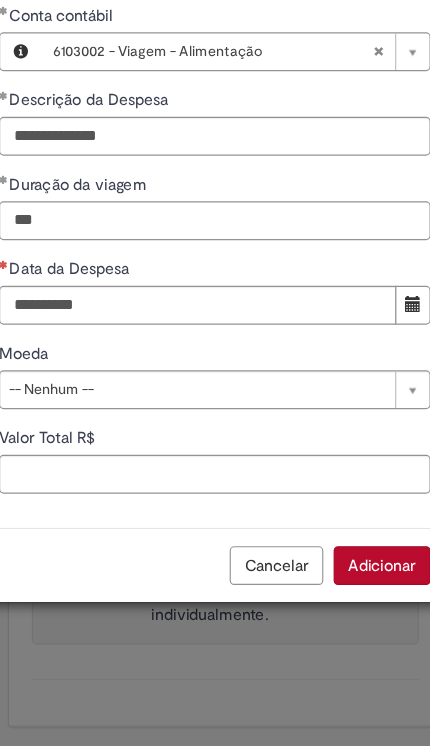 type on "***" 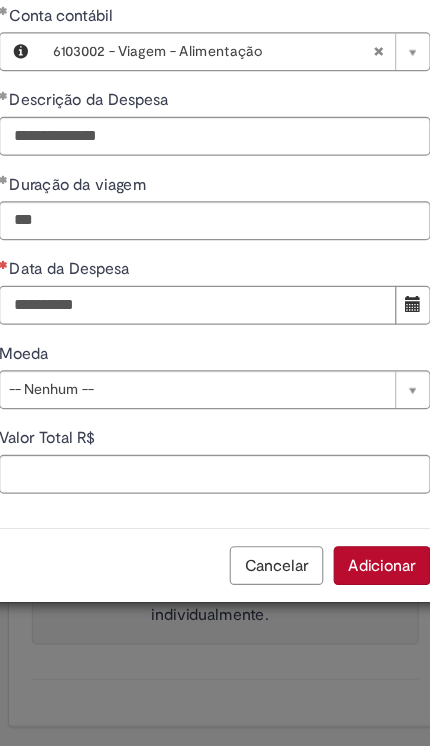 click on "Data da Despesa" at bounding box center (200, 347) 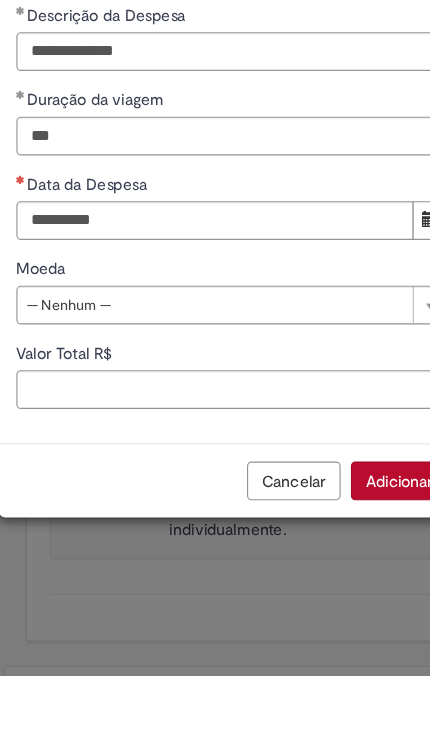 click at bounding box center (388, 347) 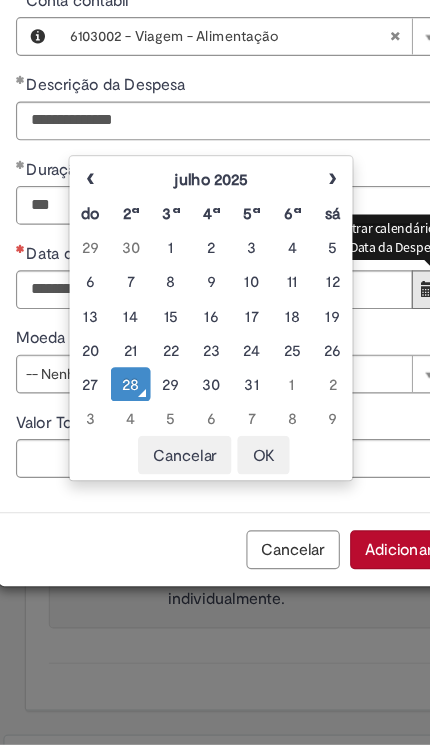 click on "‹" at bounding box center [90, 250] 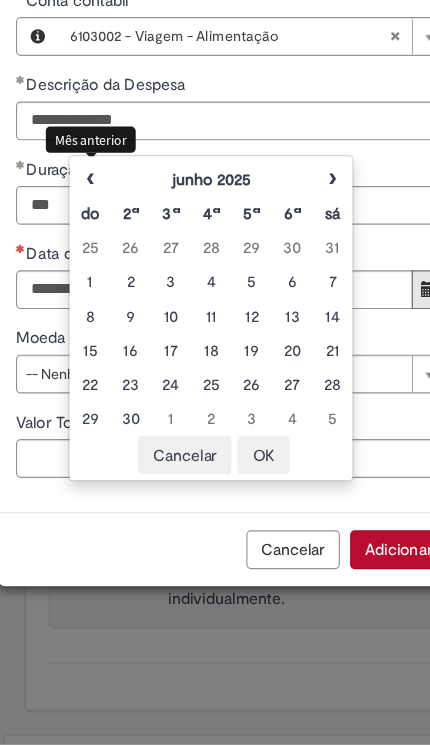 click on "‹" at bounding box center [90, 250] 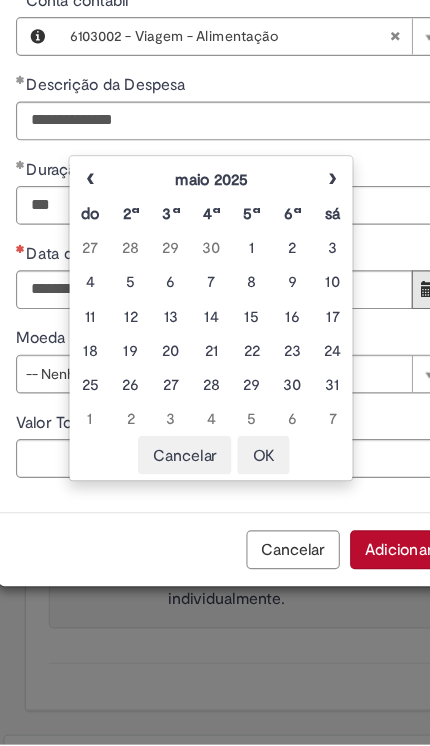 click on "14" at bounding box center [197, 370] 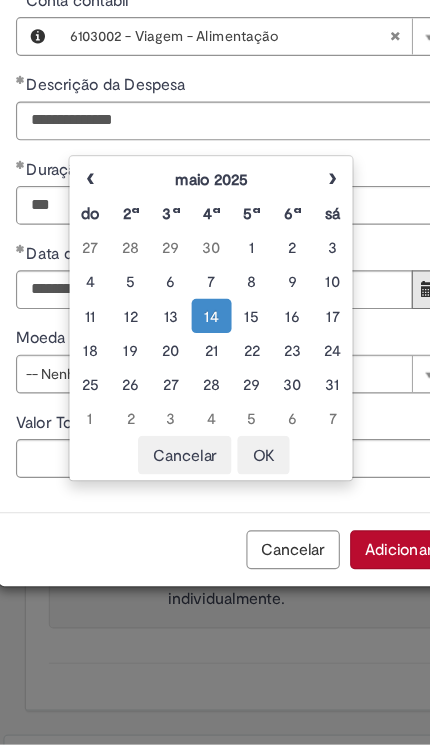 click on "OK" at bounding box center [243, 492] 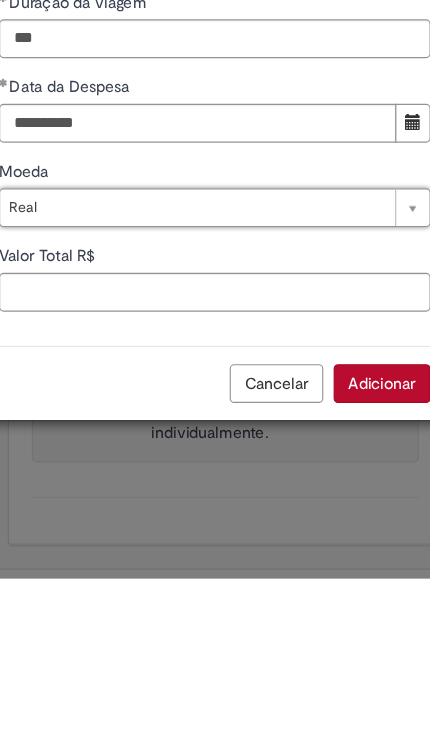 type on "****" 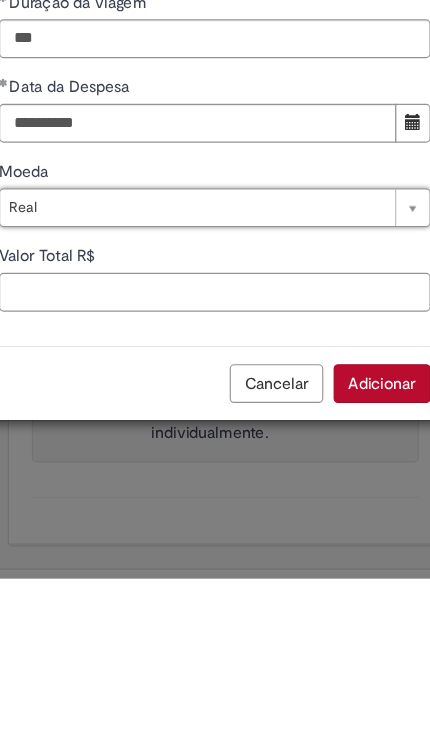 click on "Valor Total R$" at bounding box center (215, 495) 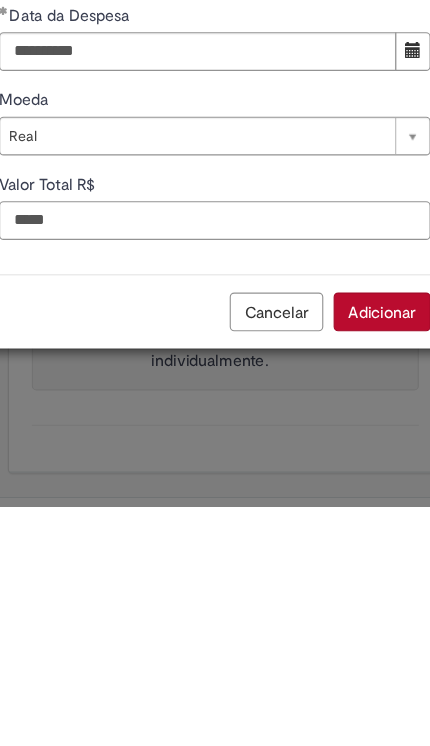 type on "*****" 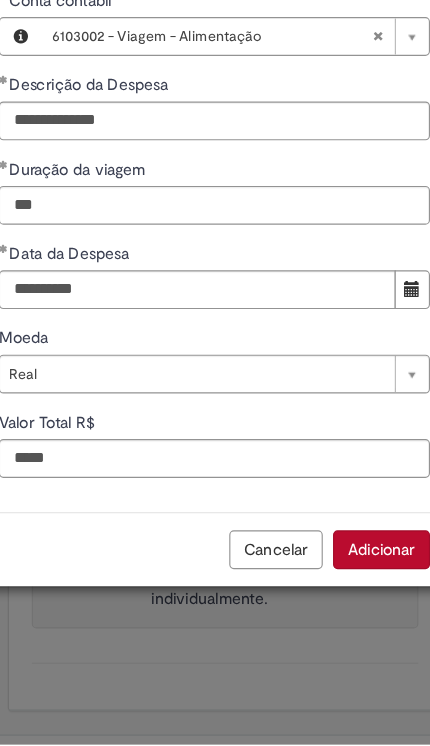 click on "Adicionar" at bounding box center [361, 575] 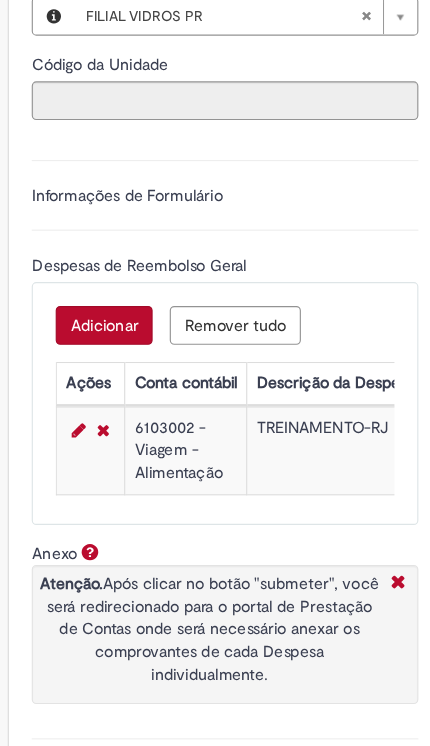 scroll, scrollTop: 0, scrollLeft: 0, axis: both 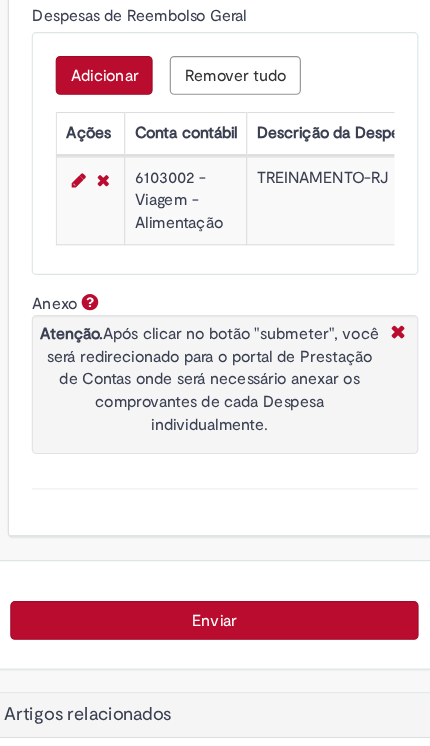 click at bounding box center [376, 359] 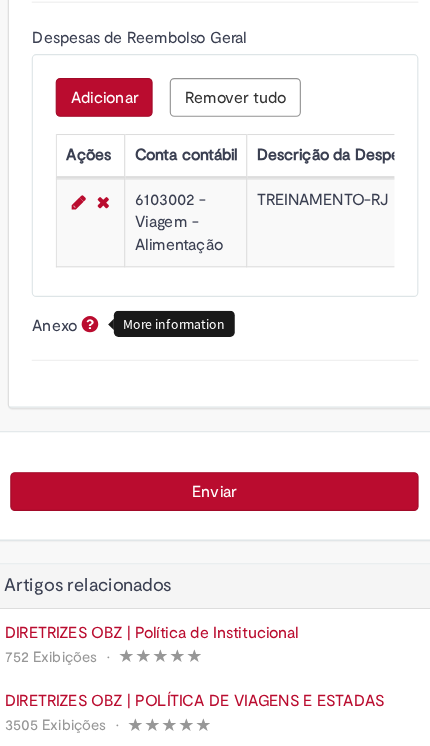 click on "Anexo More information" at bounding box center [224, 362] 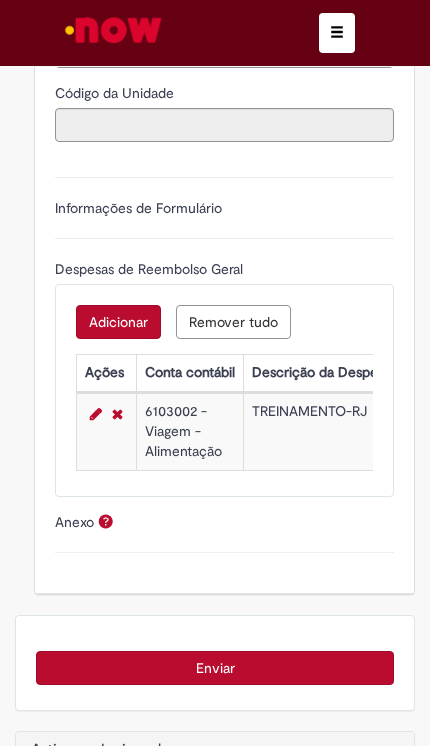 scroll, scrollTop: 1012, scrollLeft: 0, axis: vertical 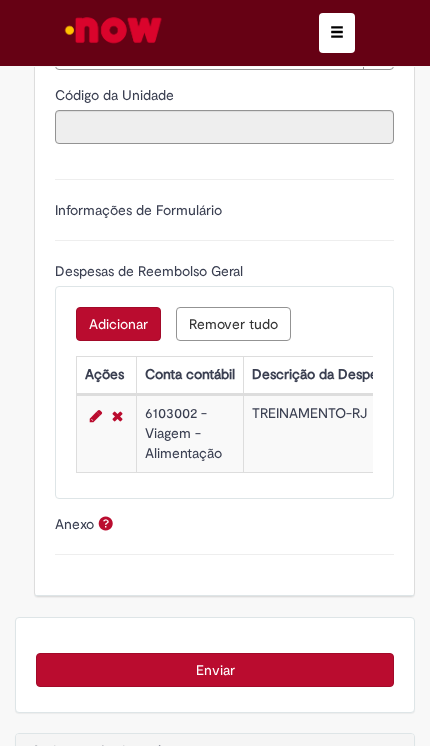 click on "6103002 - Viagem - Alimentação" at bounding box center [190, 433] 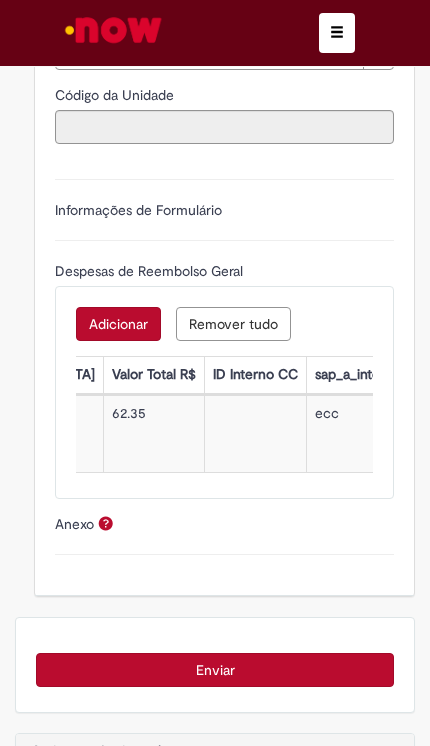 scroll, scrollTop: 0, scrollLeft: 1413, axis: horizontal 